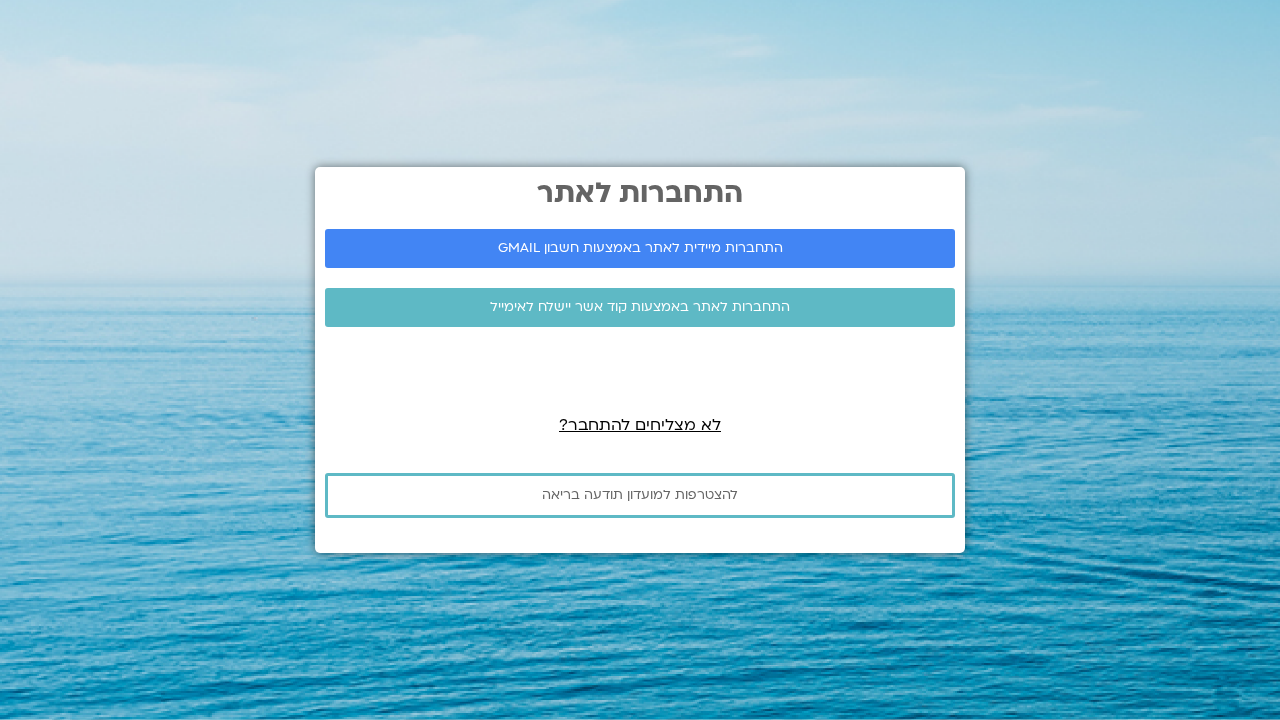 scroll, scrollTop: 0, scrollLeft: 0, axis: both 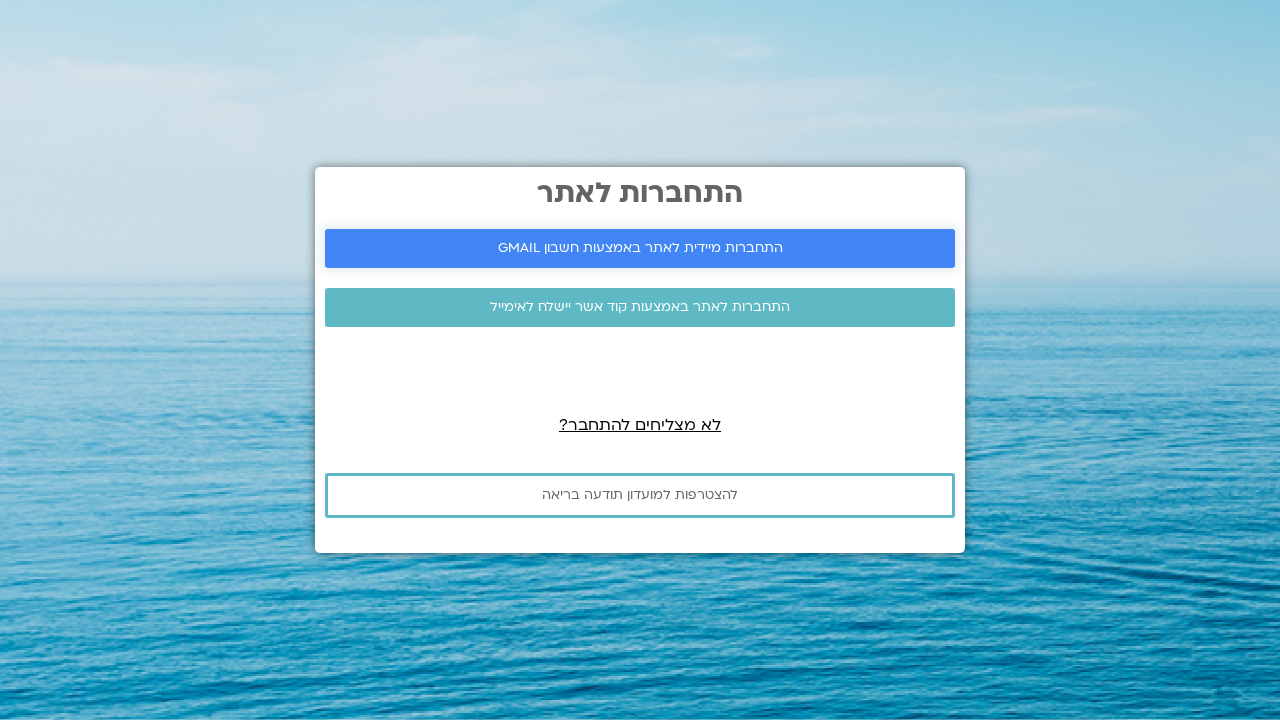 click on "התחברות מיידית לאתר באמצעות חשבון GMAIL" at bounding box center [640, 248] 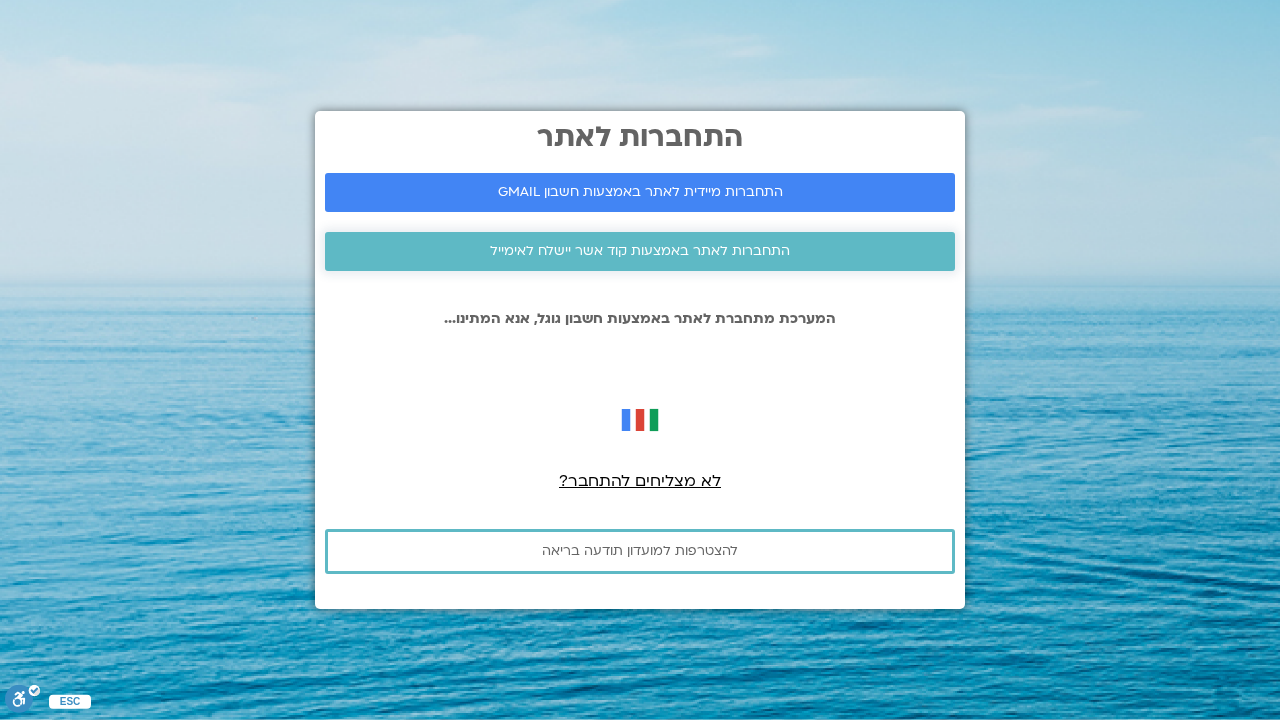 click on "התחברות לאתר באמצעות קוד אשר יישלח לאימייל" at bounding box center [640, 251] 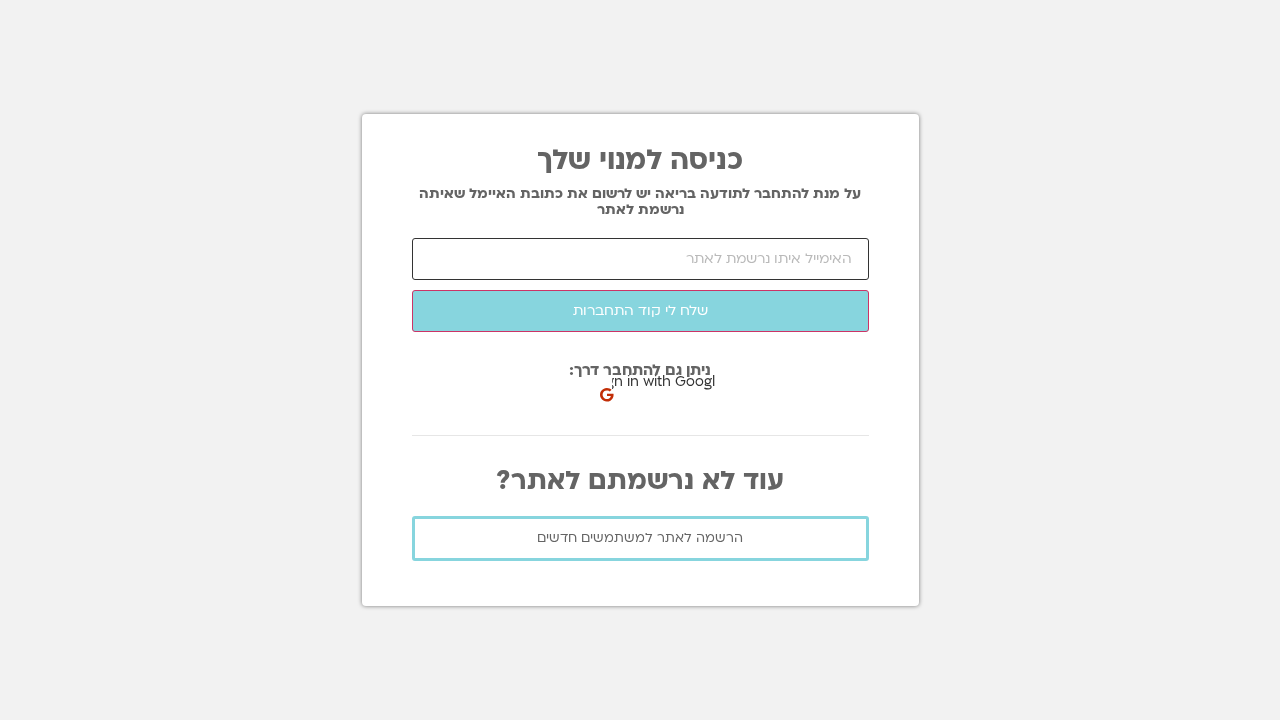 click at bounding box center (640, 259) 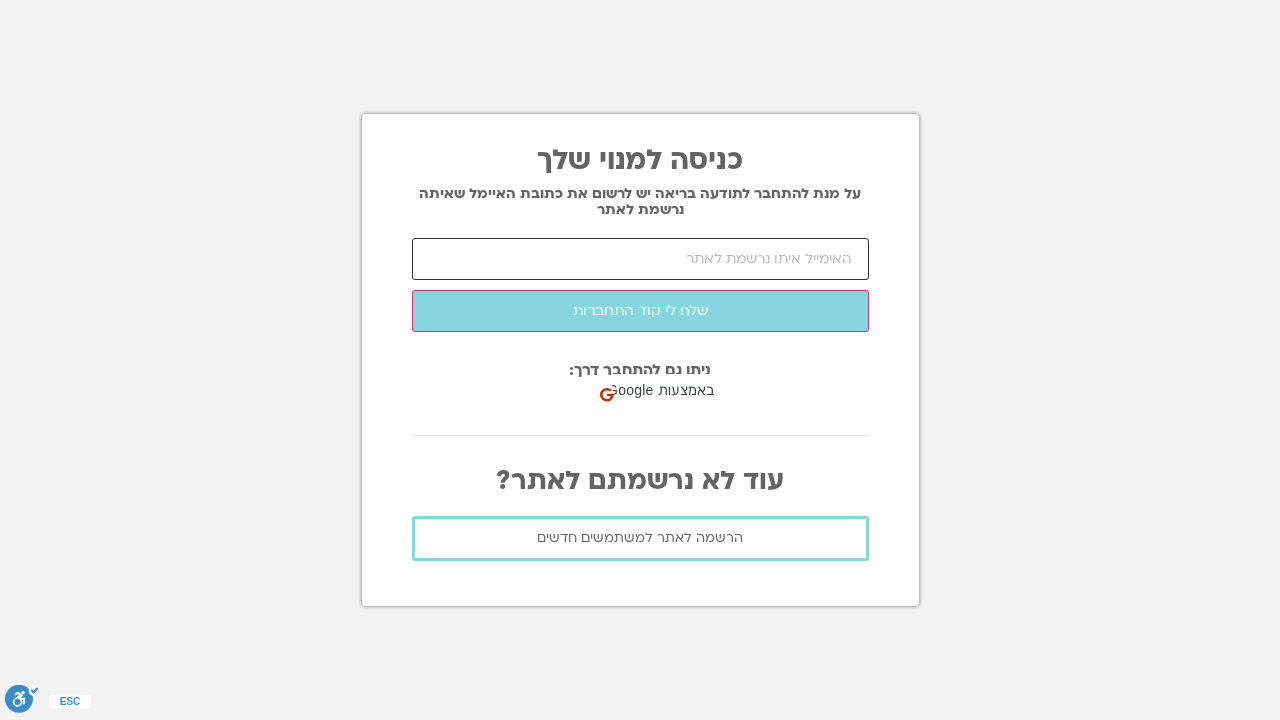 scroll, scrollTop: 0, scrollLeft: 0, axis: both 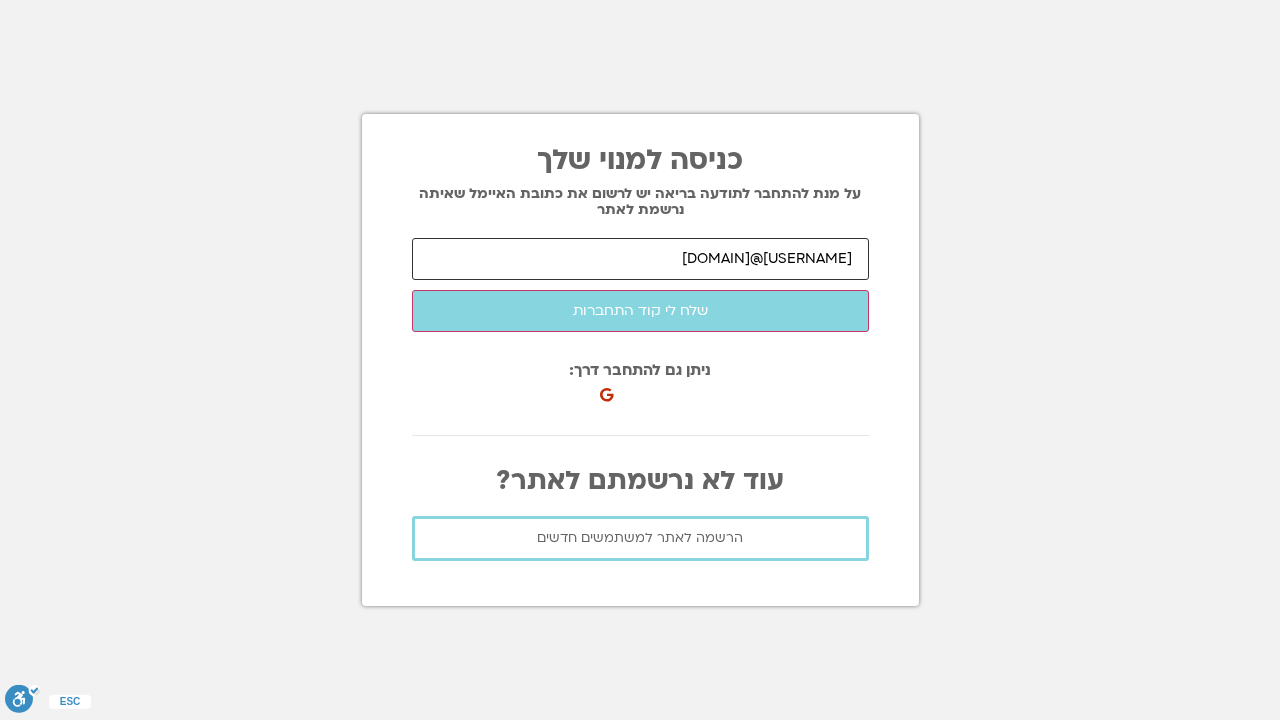 type on "meital.benner@gmail.com" 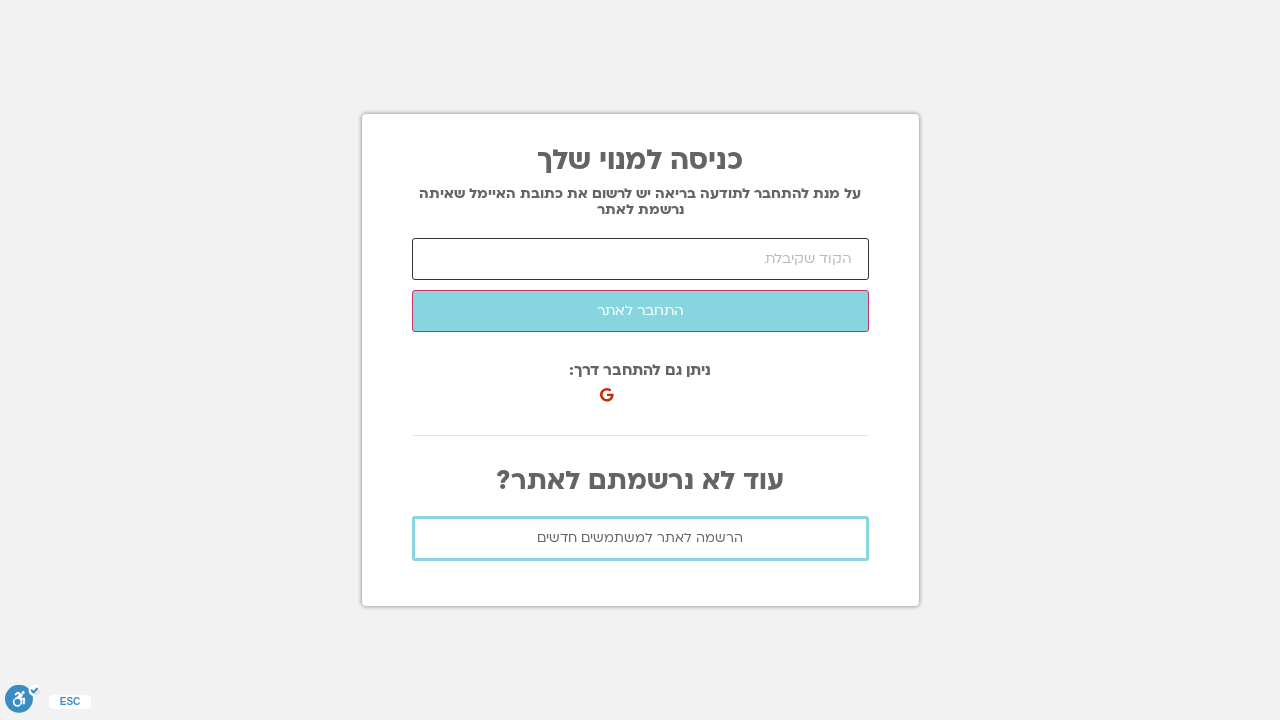 click at bounding box center [640, 259] 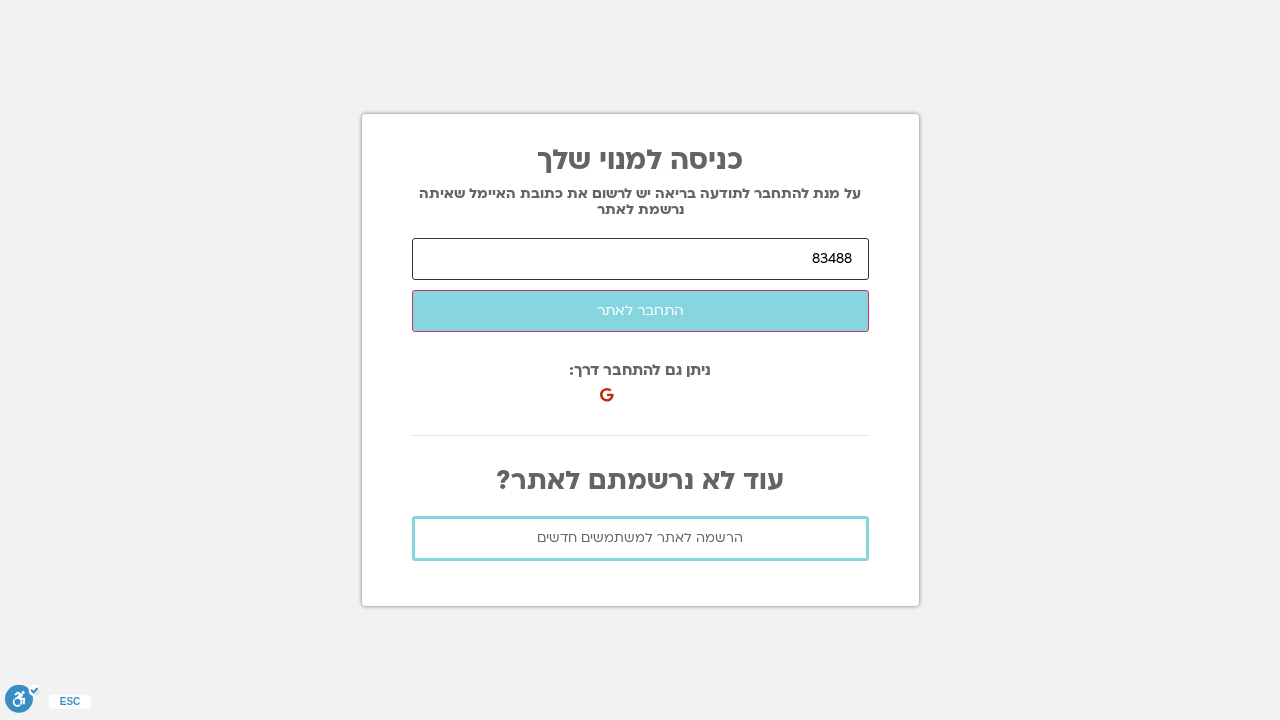 type on "83488" 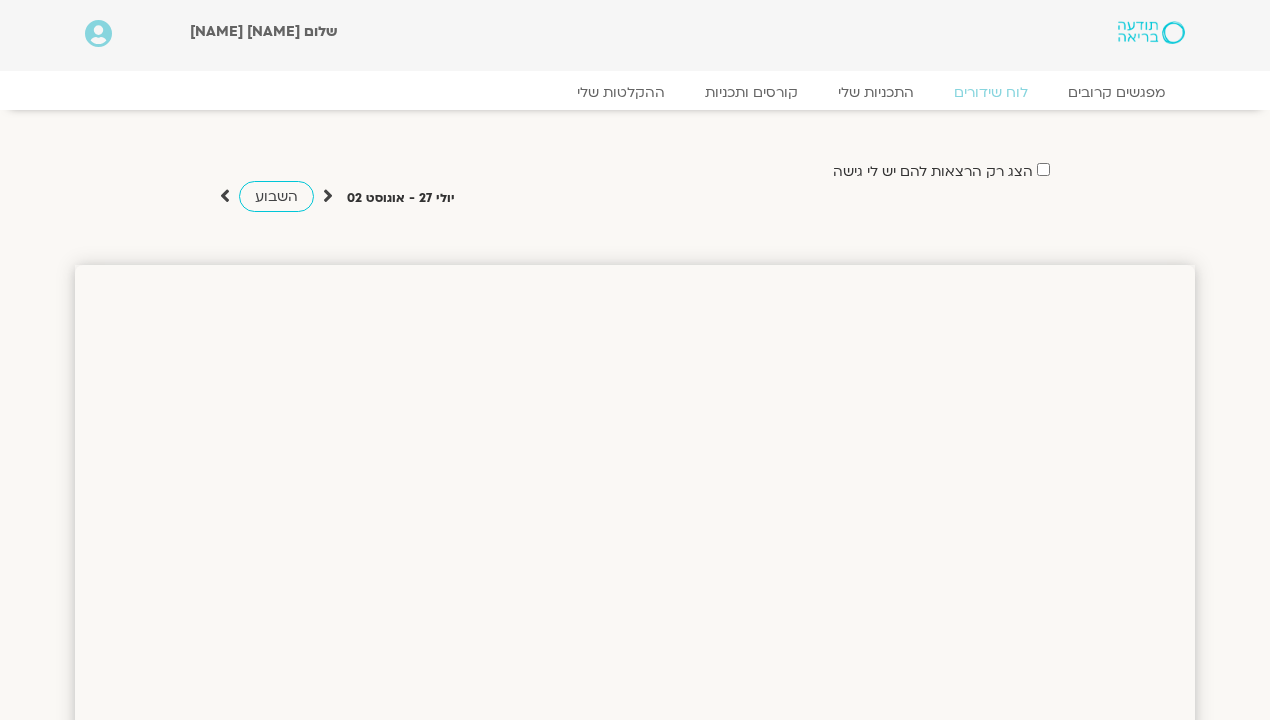 scroll, scrollTop: 0, scrollLeft: 0, axis: both 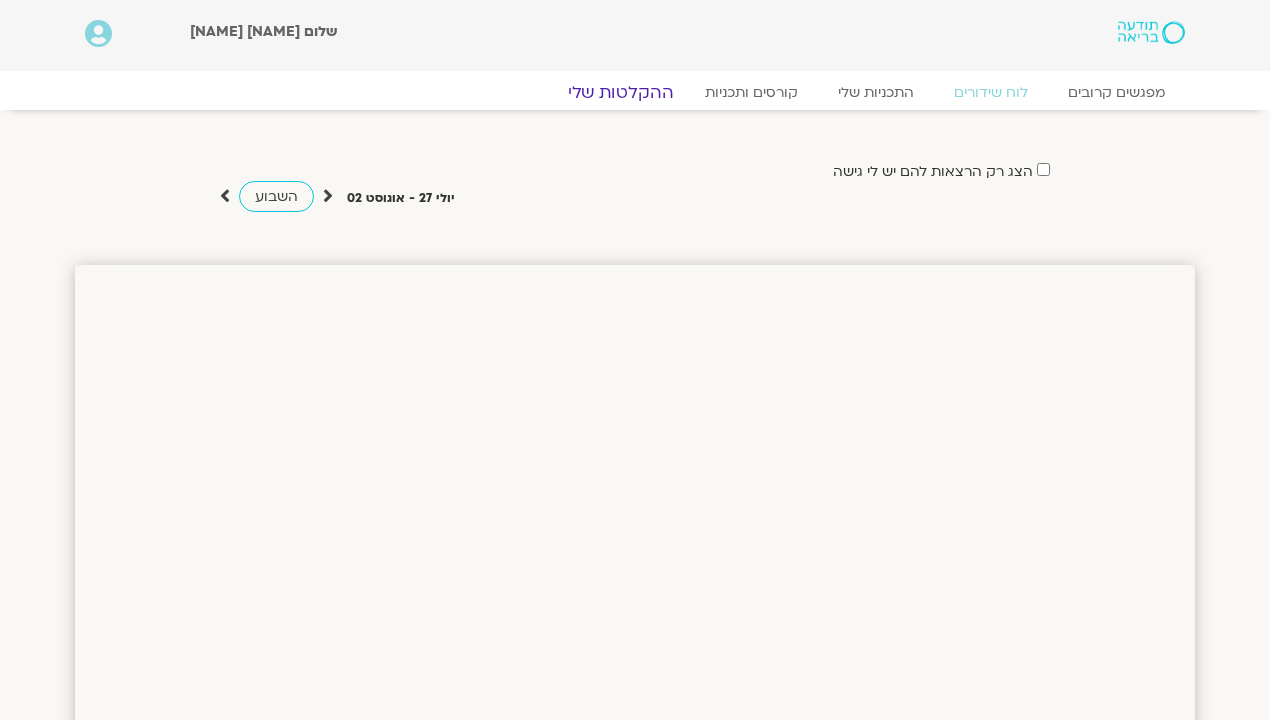 click on "ההקלטות שלי" 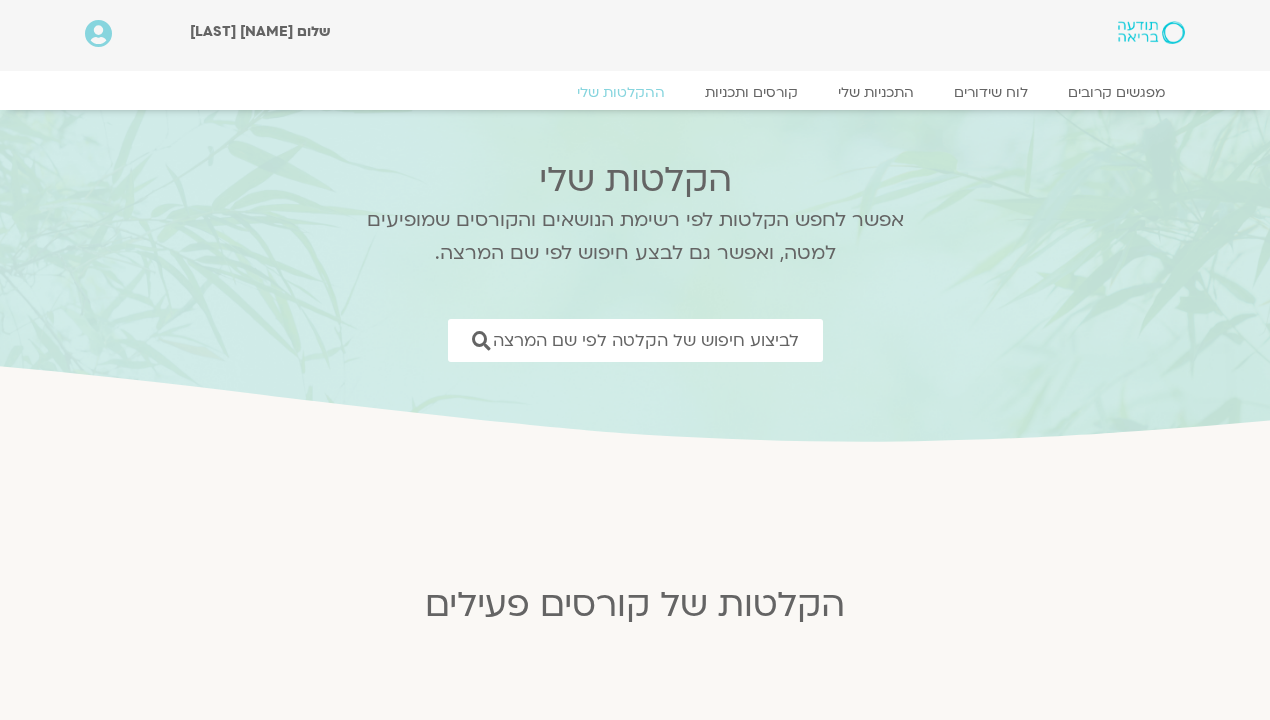 scroll, scrollTop: 0, scrollLeft: 0, axis: both 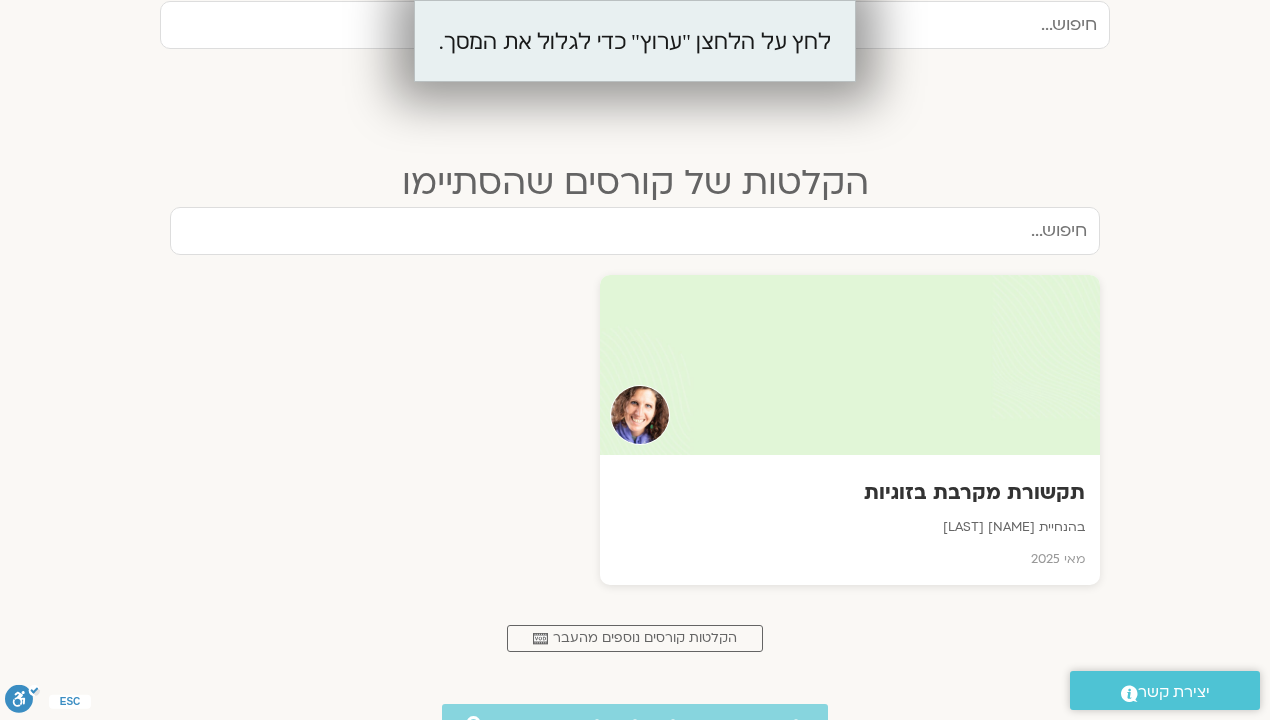 click on "תקשורת מקרבת בזוגיות" at bounding box center (850, 493) 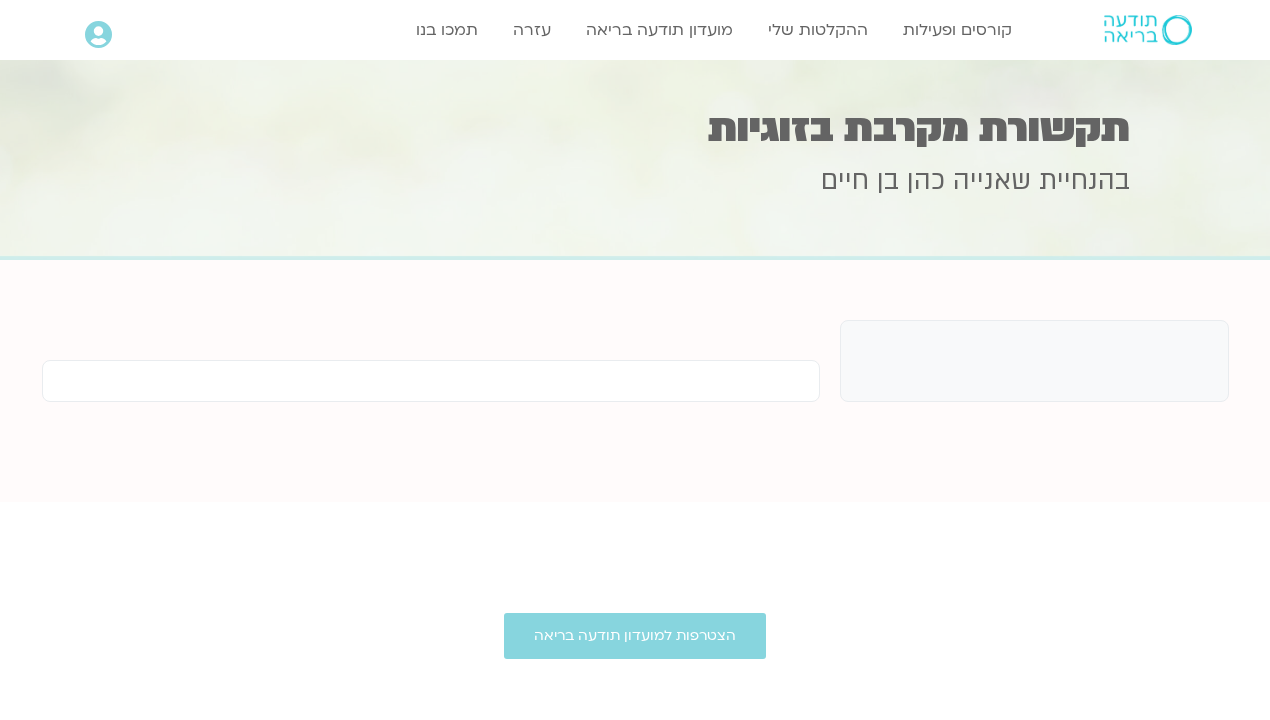 scroll, scrollTop: 0, scrollLeft: 0, axis: both 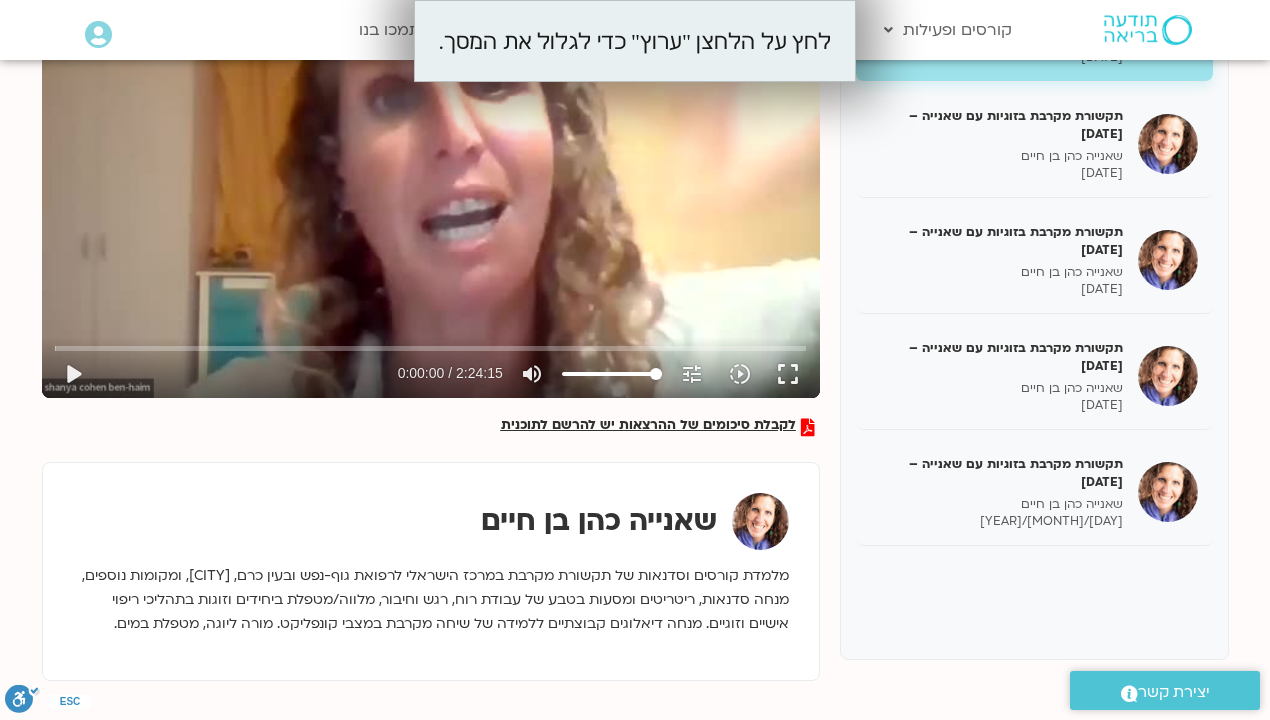 click on "תקשורת מקרבת בזוגיות עם שאנייה – [DATE]" at bounding box center (997, 357) 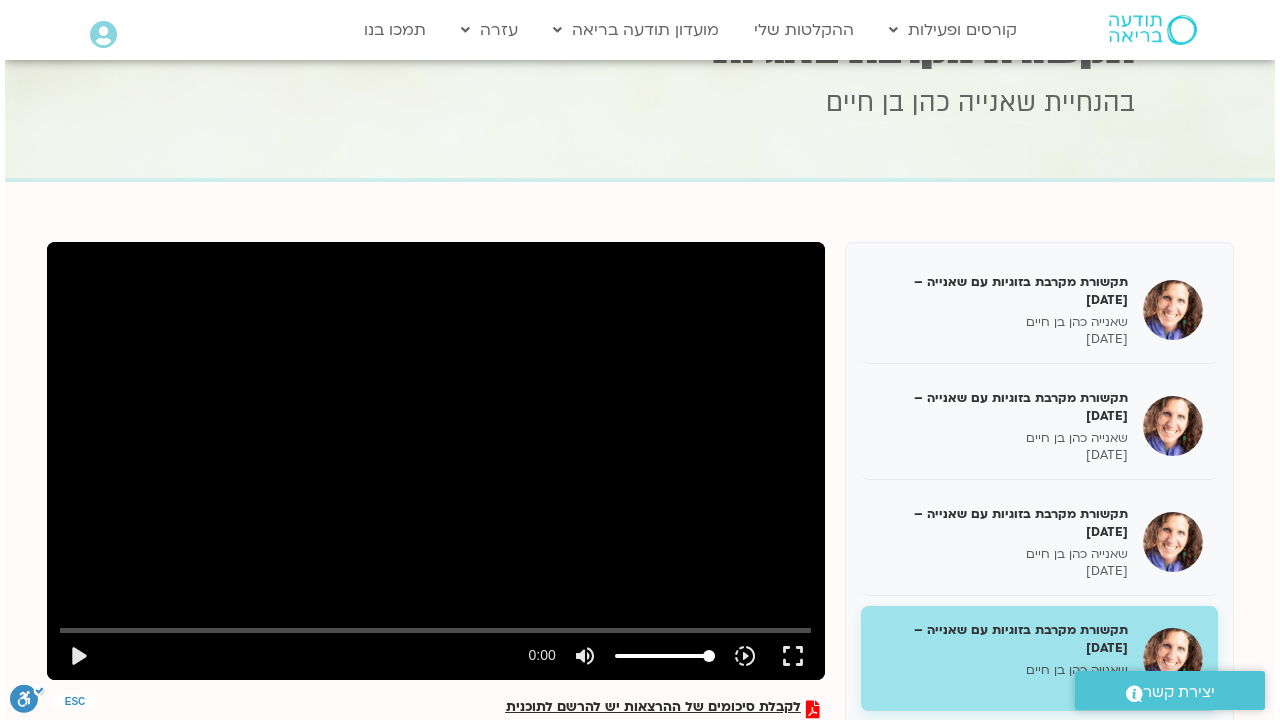 scroll, scrollTop: 360, scrollLeft: 0, axis: vertical 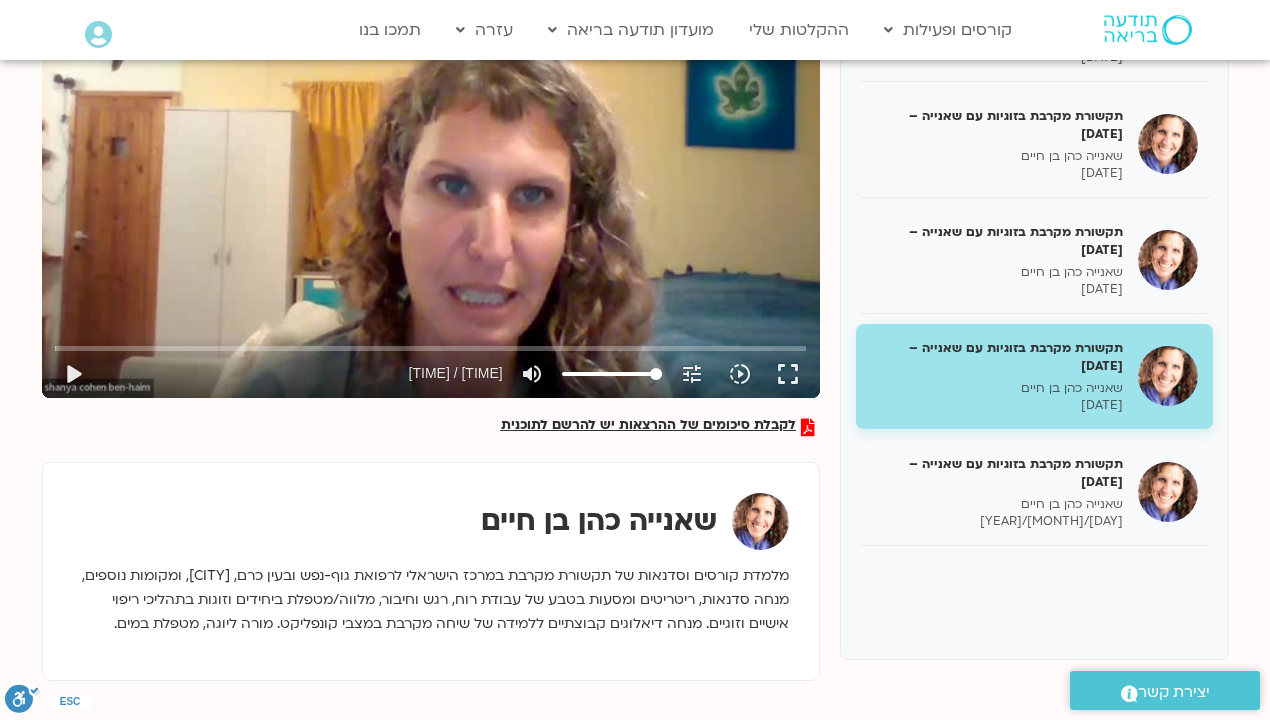 click on "fullscreen" at bounding box center (788, 374) 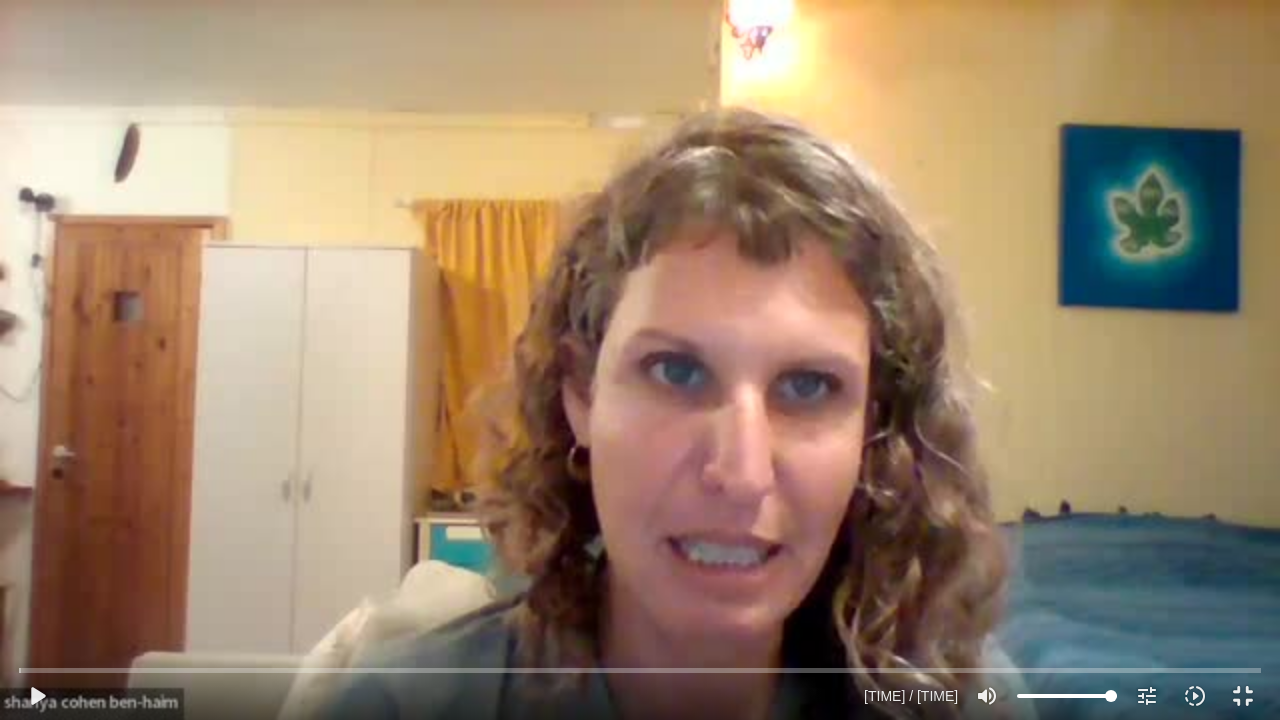 click on "play_arrow" at bounding box center [37, 696] 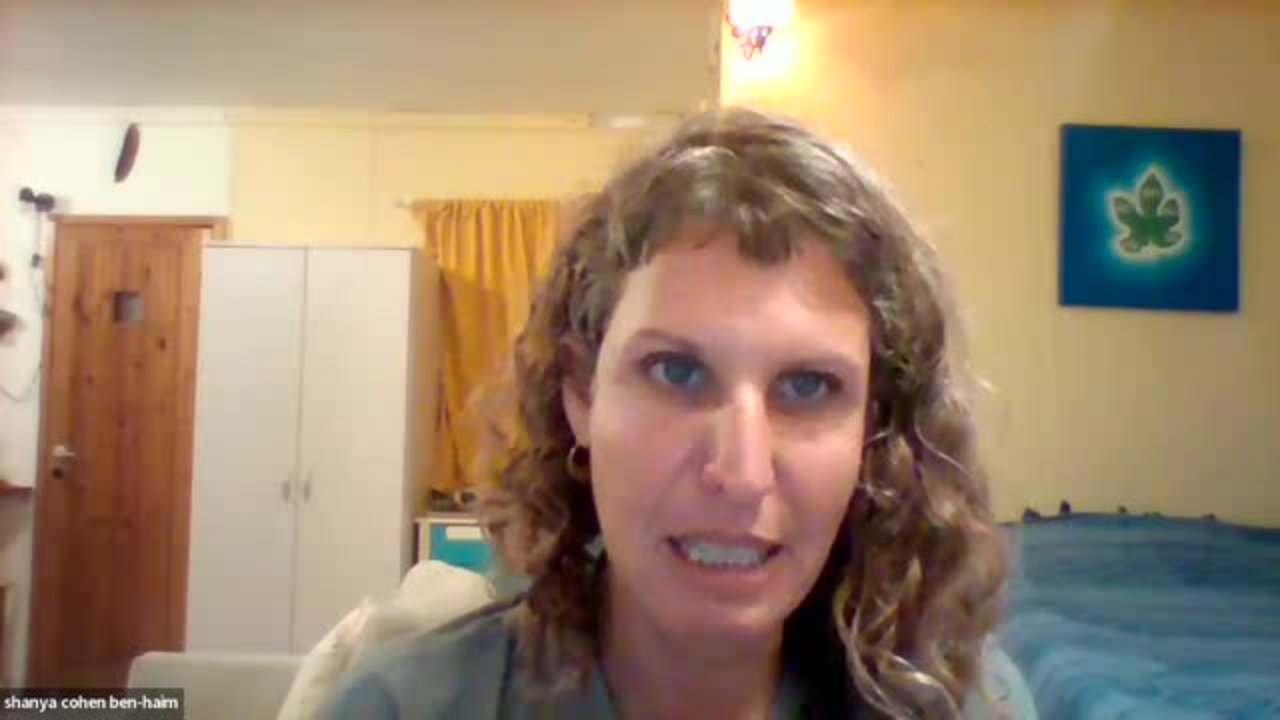 click on "Skip Ad [TIME] pause [TIME] / [TIME] volume_up Mute tune Resolution Auto 360p slow_motion_video Playback speed 1x 1x fullscreen_exit picture_in_picture_alt Picture-in-Picture Off" at bounding box center (640, 687) 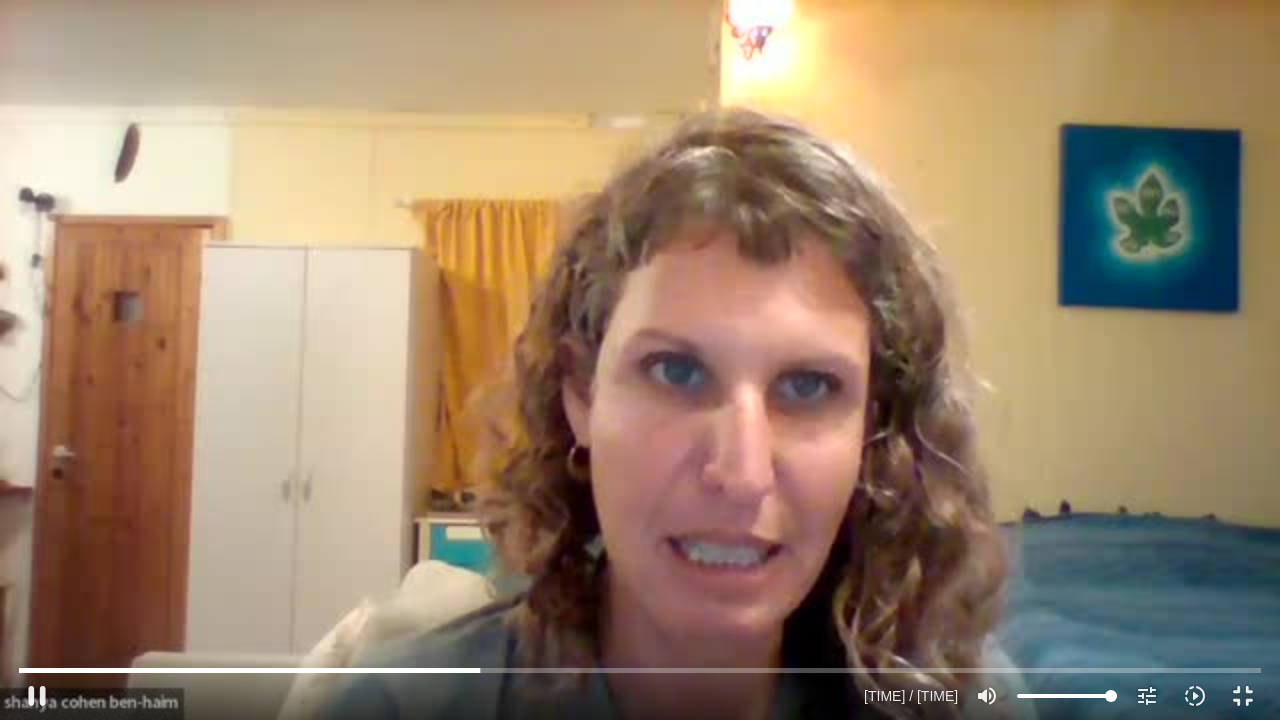 click on "pause" at bounding box center [37, 696] 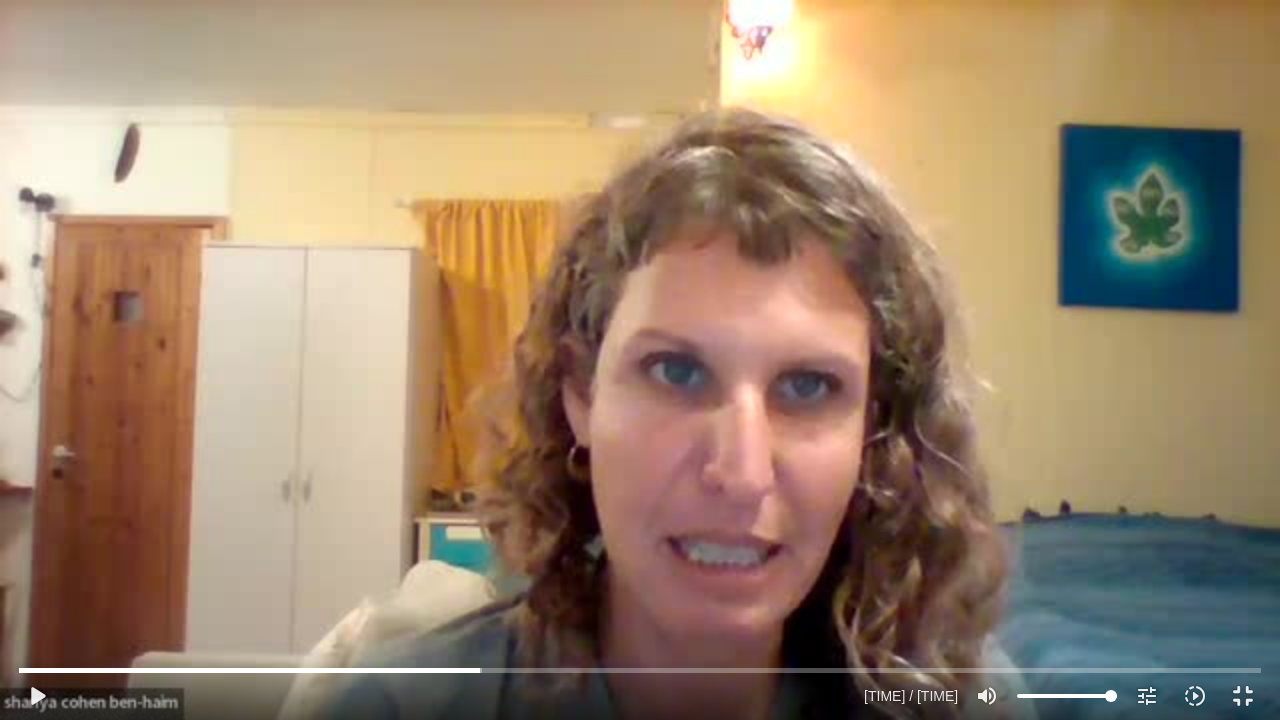 click on "play_arrow" at bounding box center [37, 696] 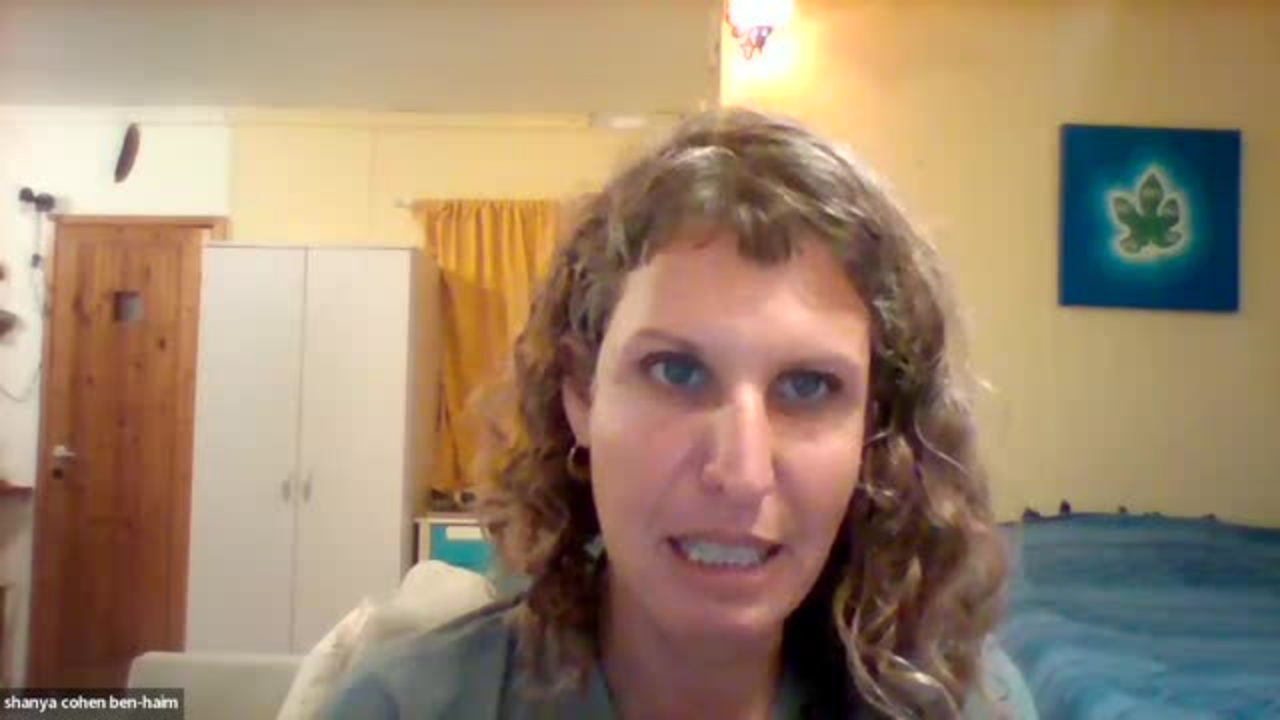 click on "pause" at bounding box center (37, 696) 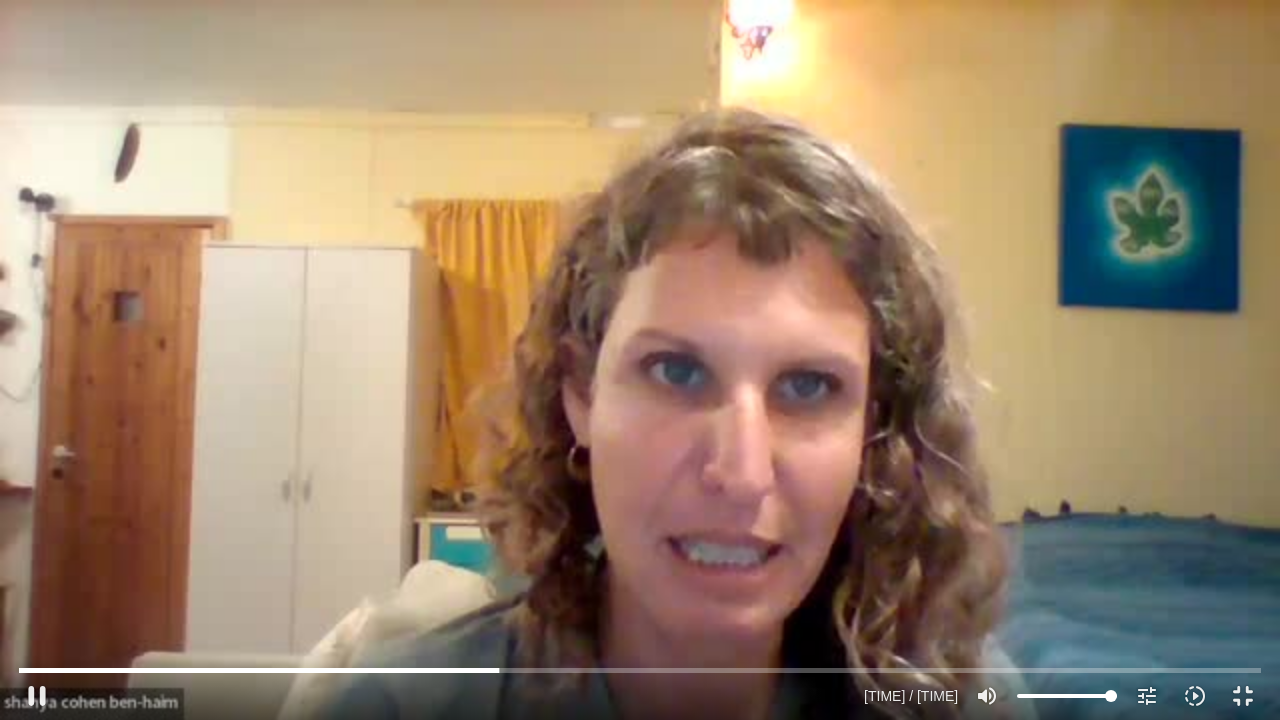 click on "pause" at bounding box center [37, 696] 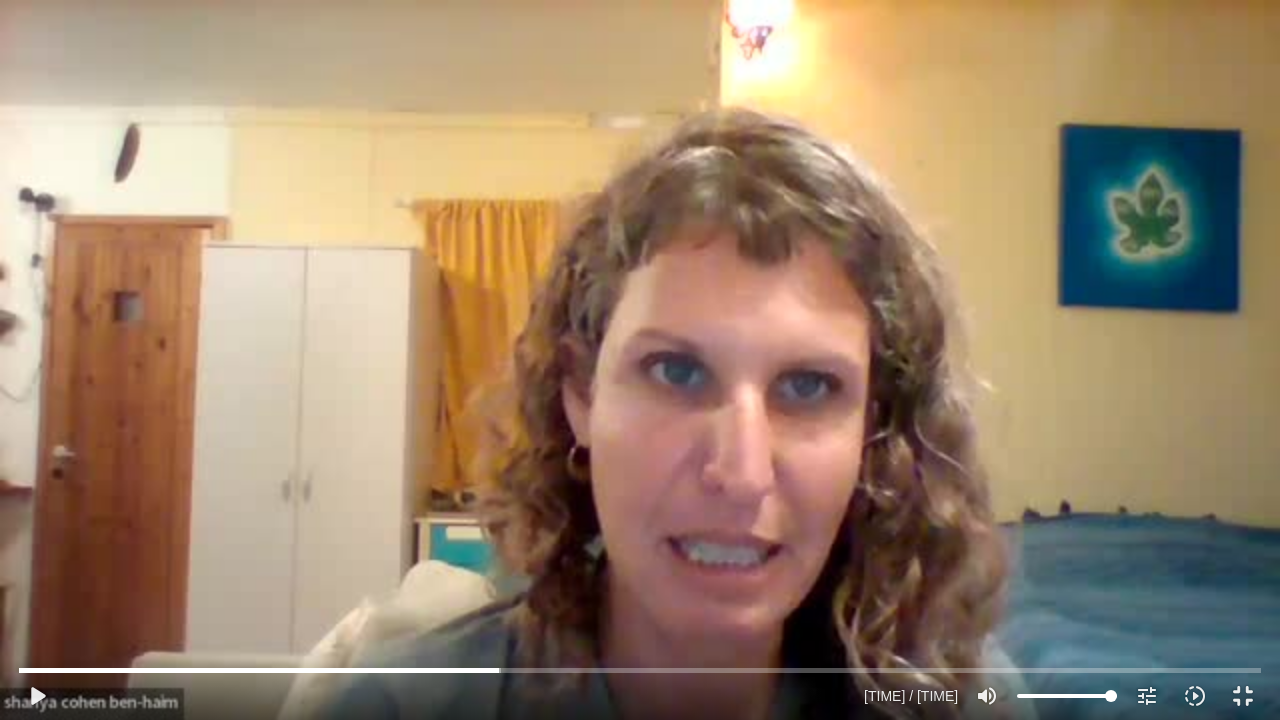click on "play_arrow" at bounding box center (37, 696) 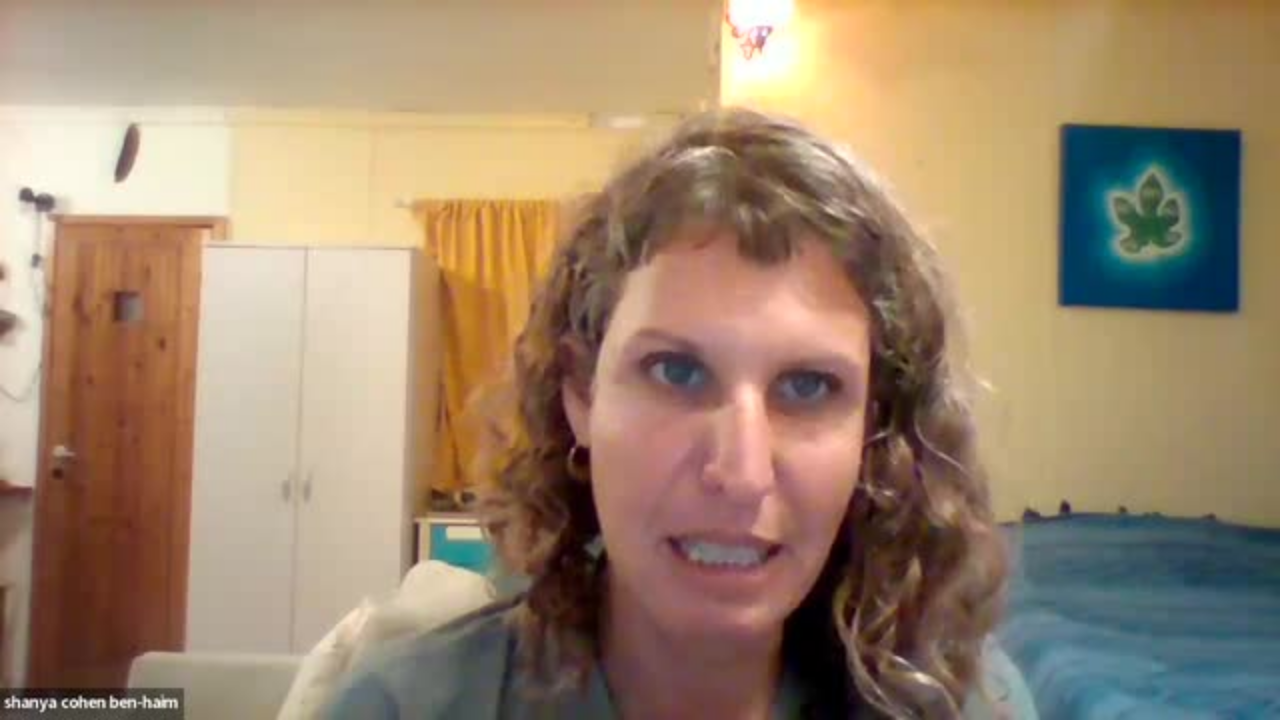 click on "pause" at bounding box center (37, 696) 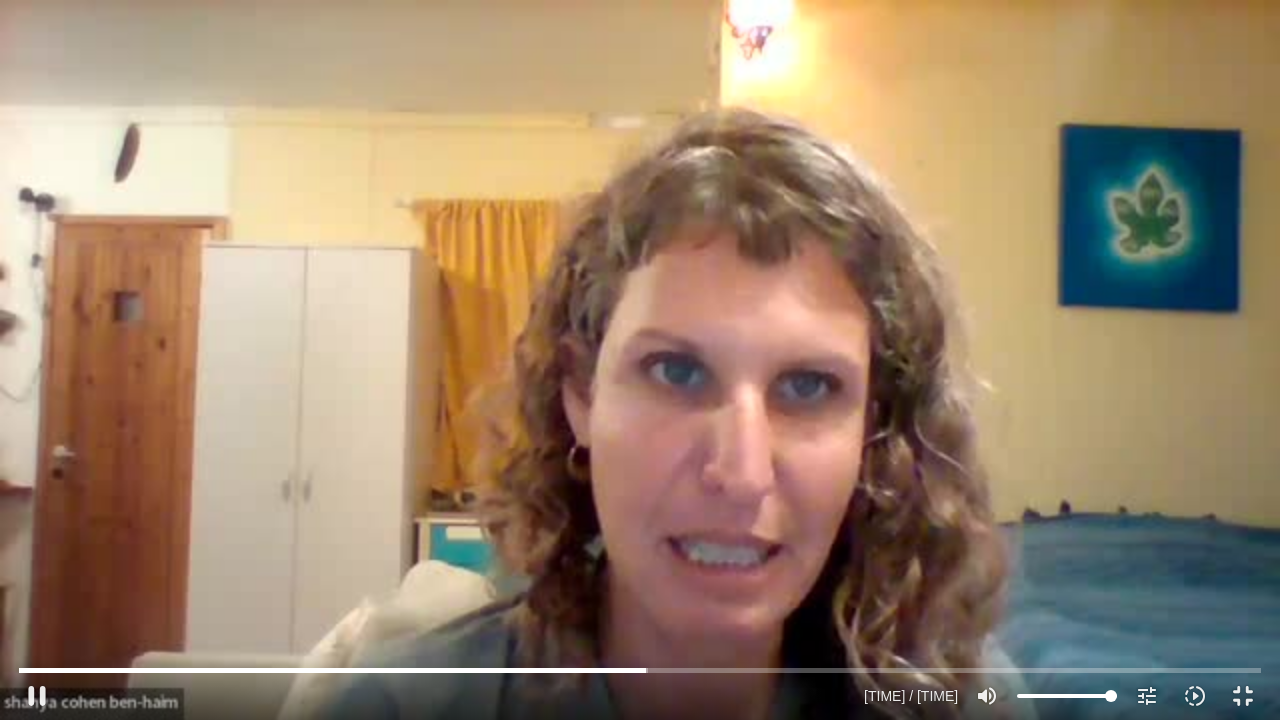click on "pause" at bounding box center [37, 696] 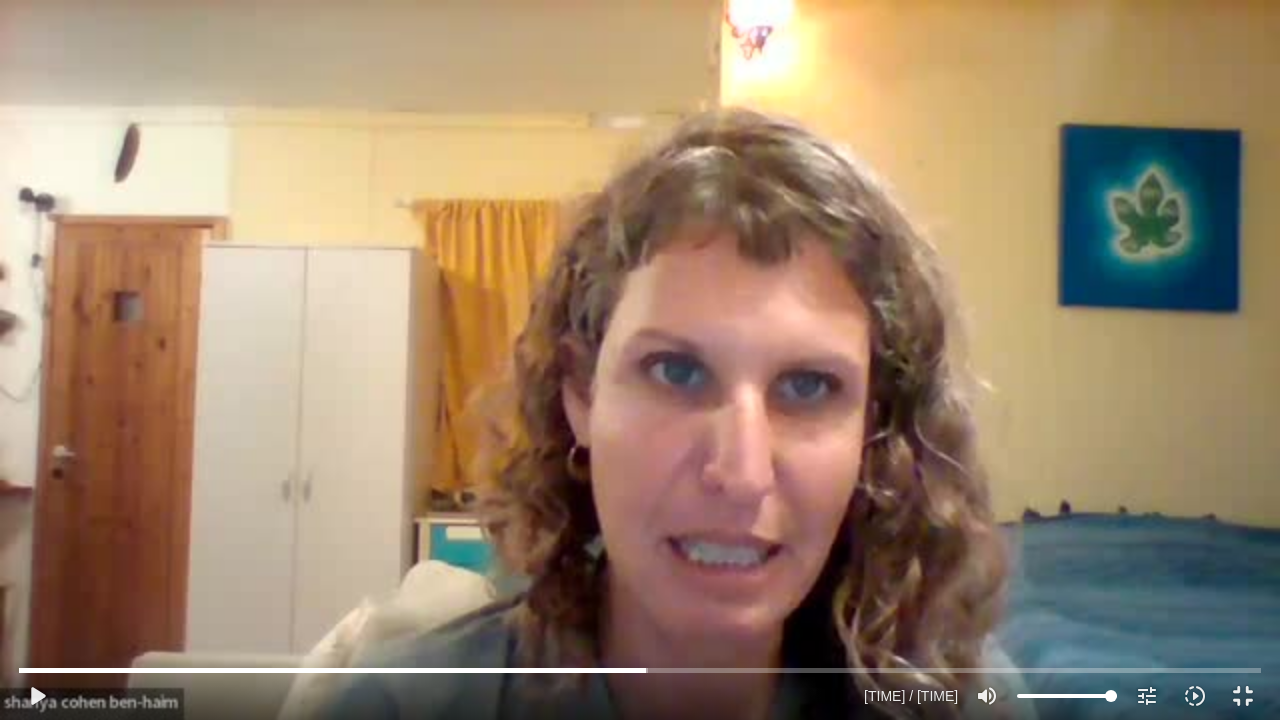 click on "play_arrow" at bounding box center (37, 696) 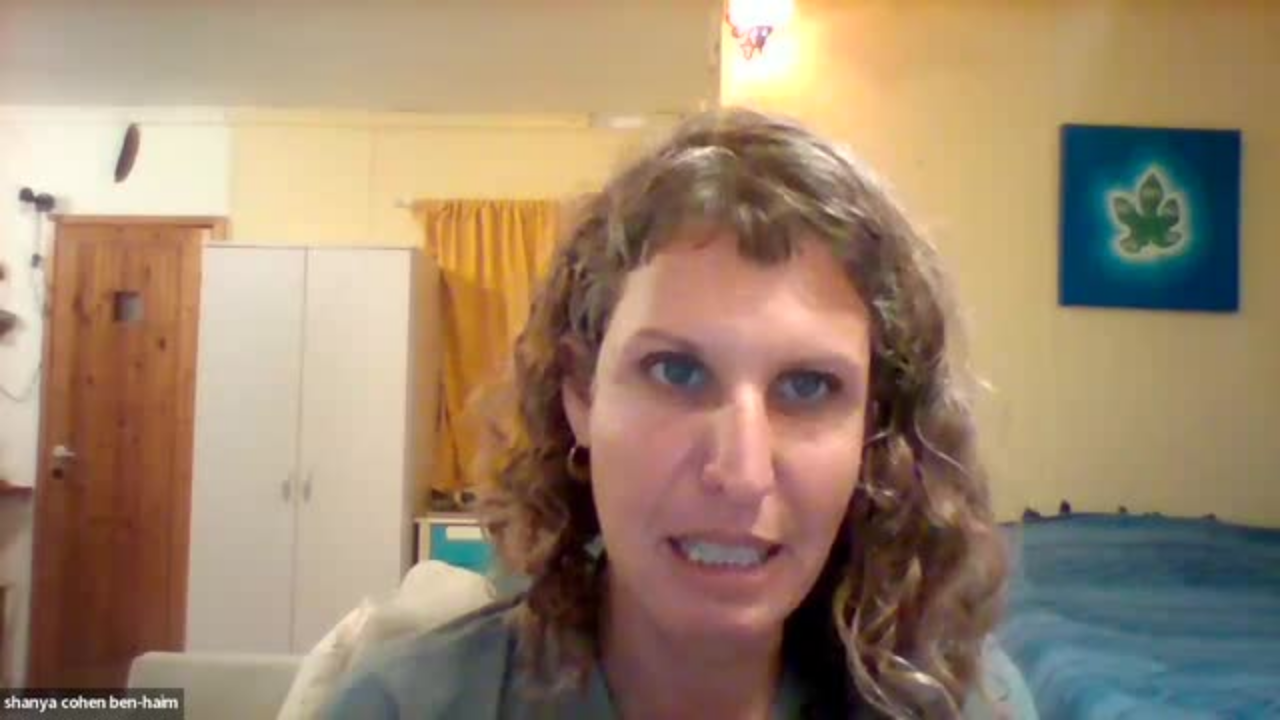 click on "pause" at bounding box center (37, 696) 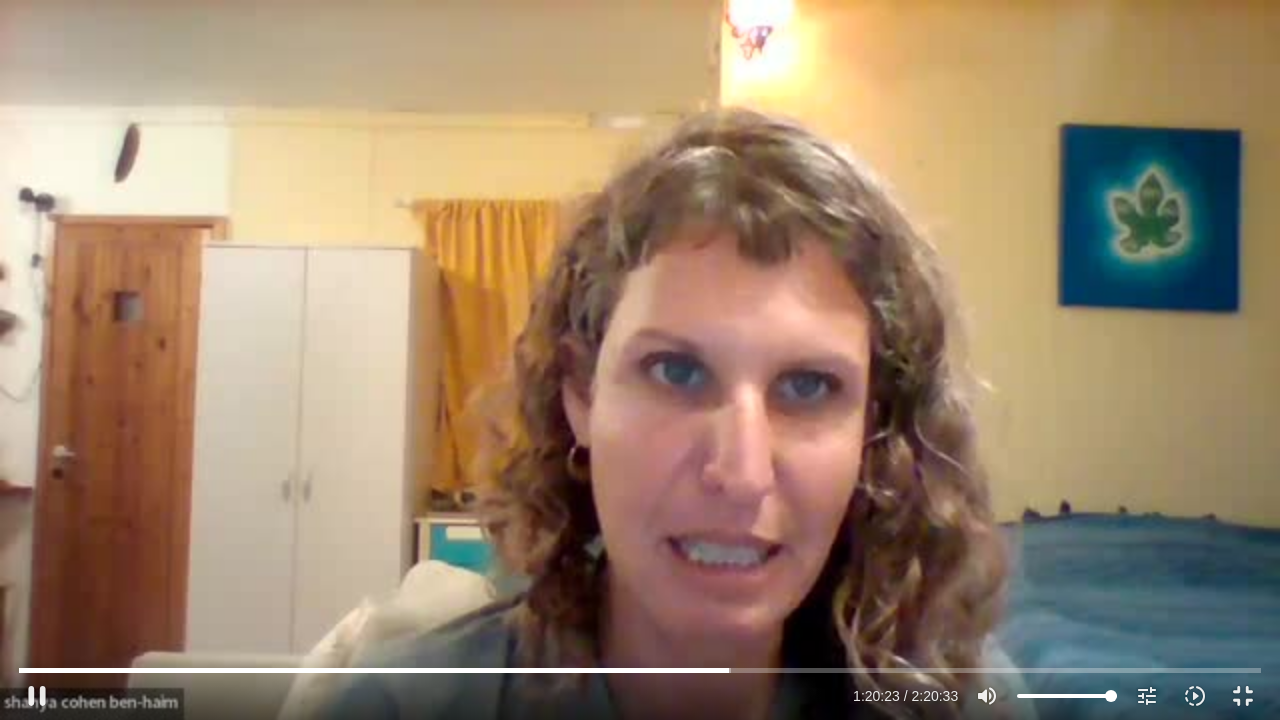 click on "pause" at bounding box center (37, 696) 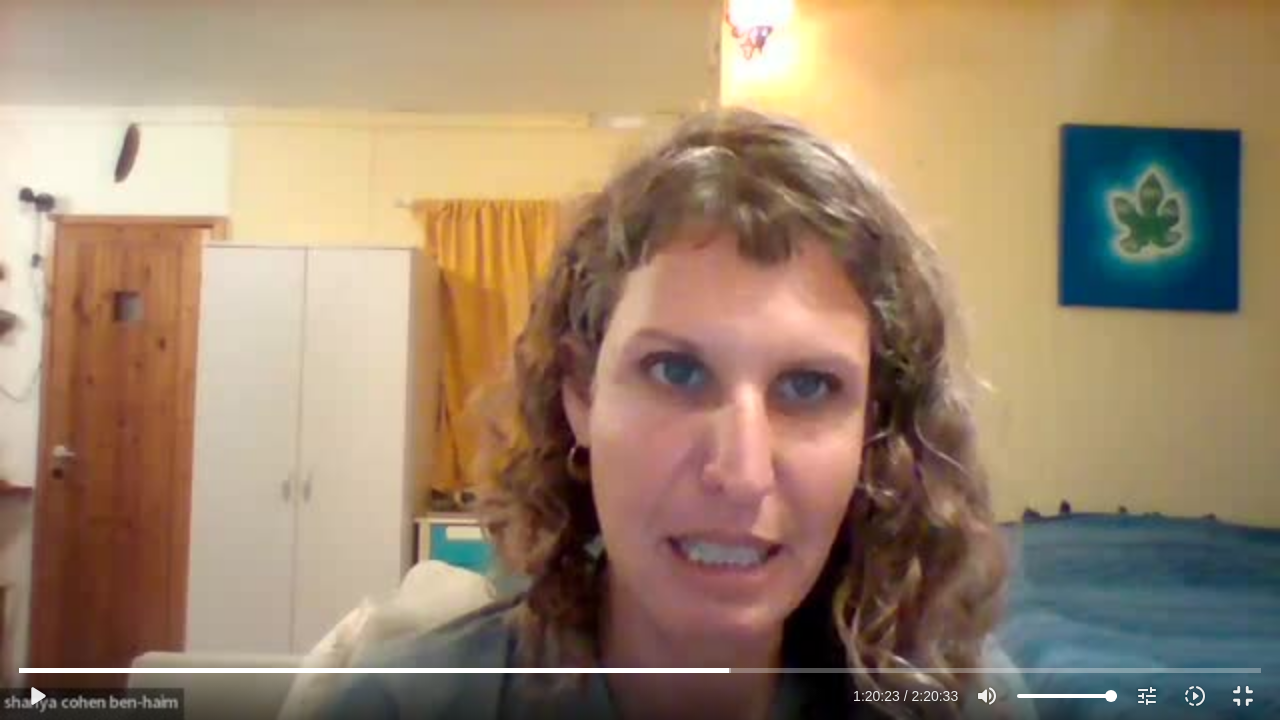 click on "play_arrow" at bounding box center [37, 696] 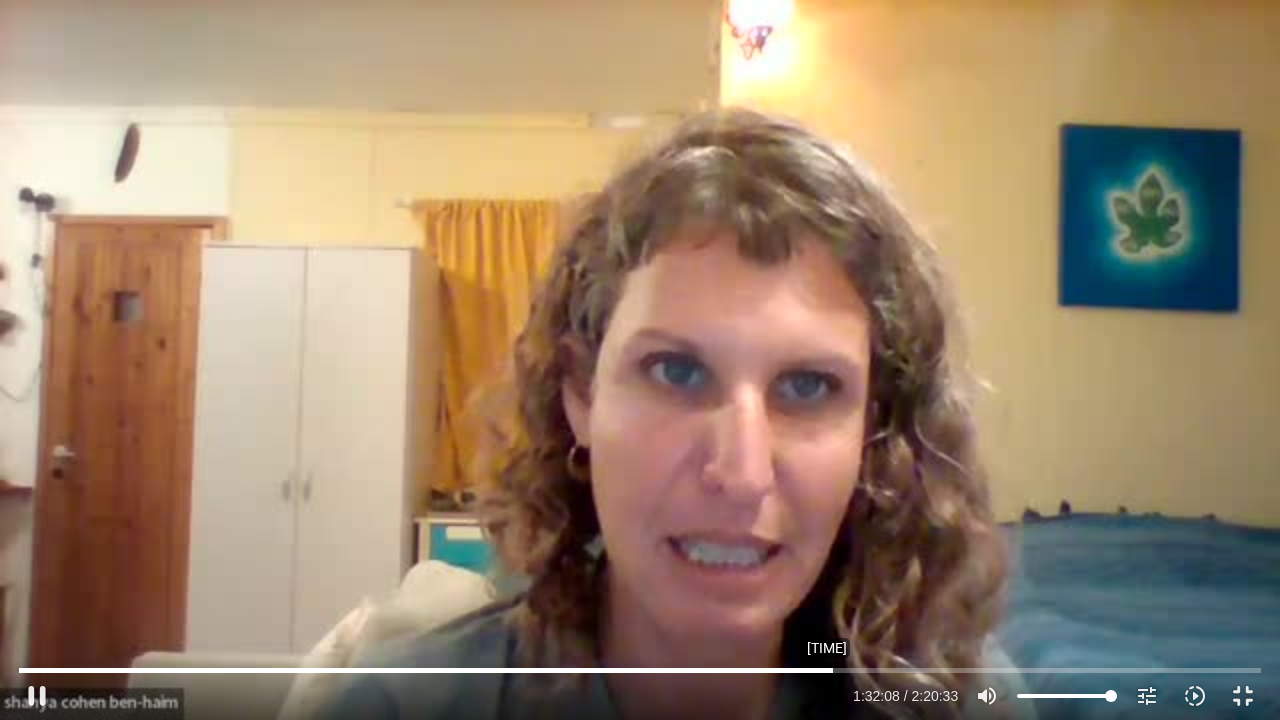 click at bounding box center [640, 670] 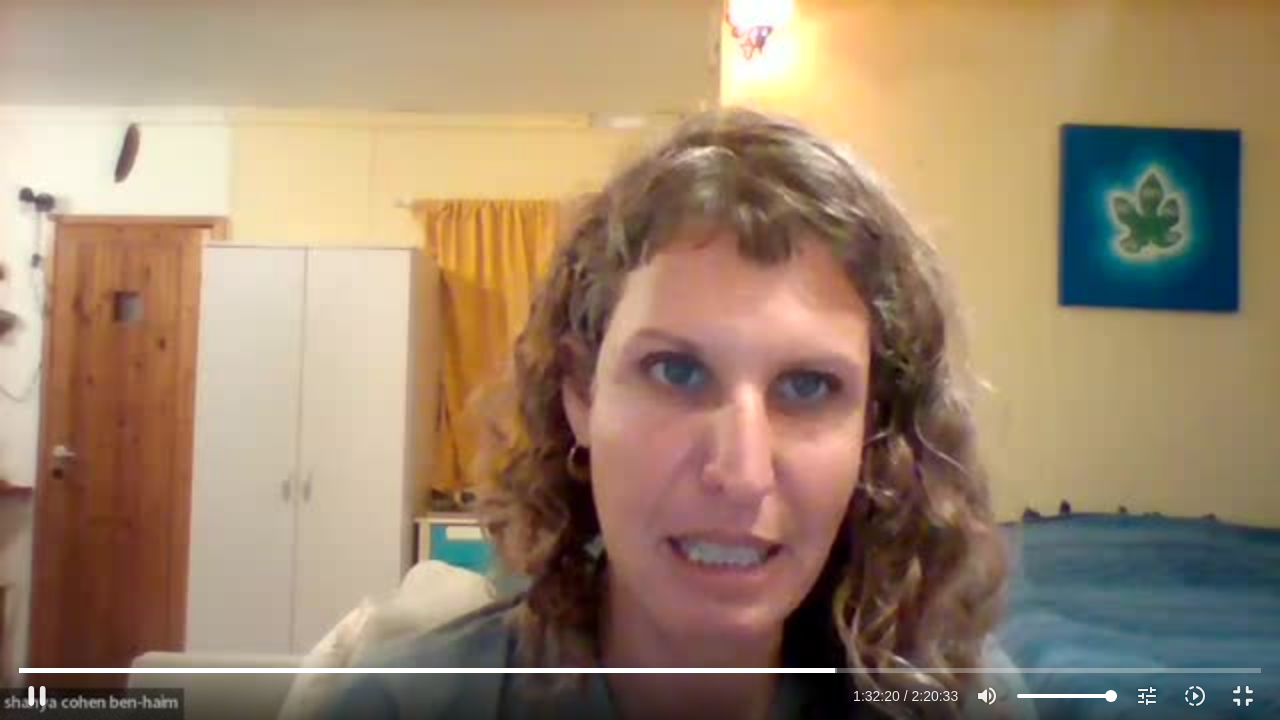 click at bounding box center [640, 670] 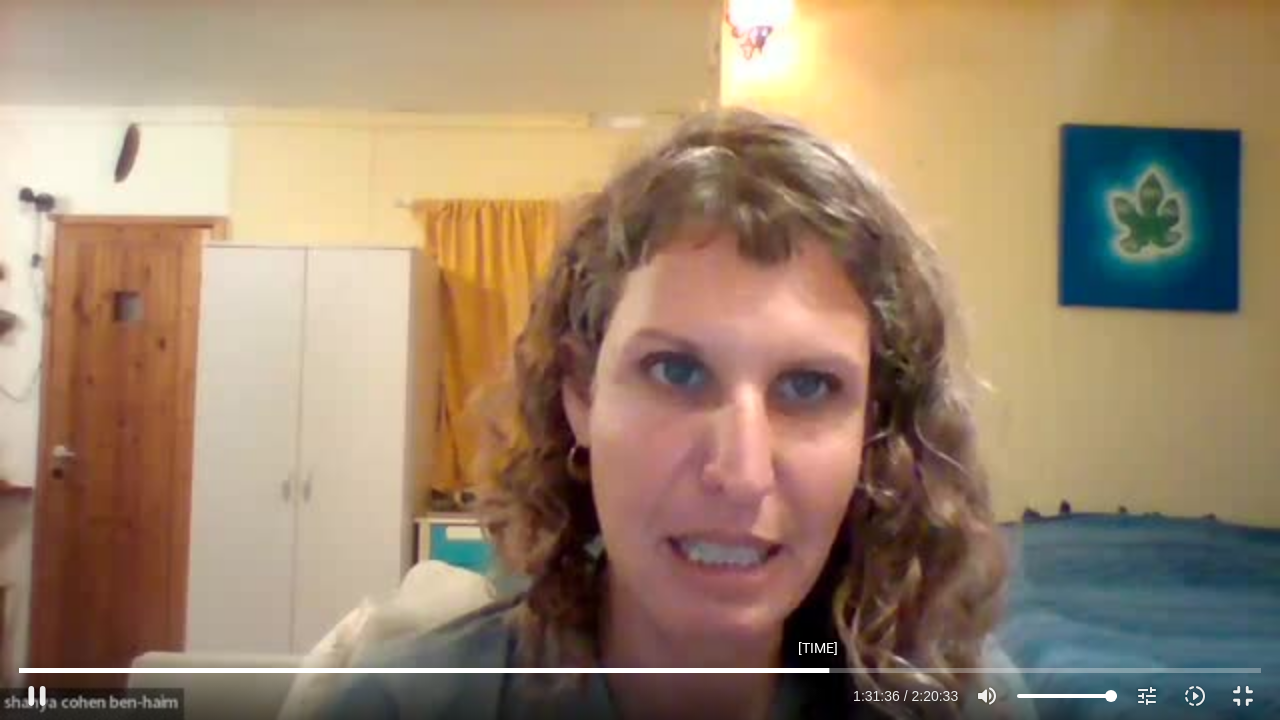 click at bounding box center (640, 670) 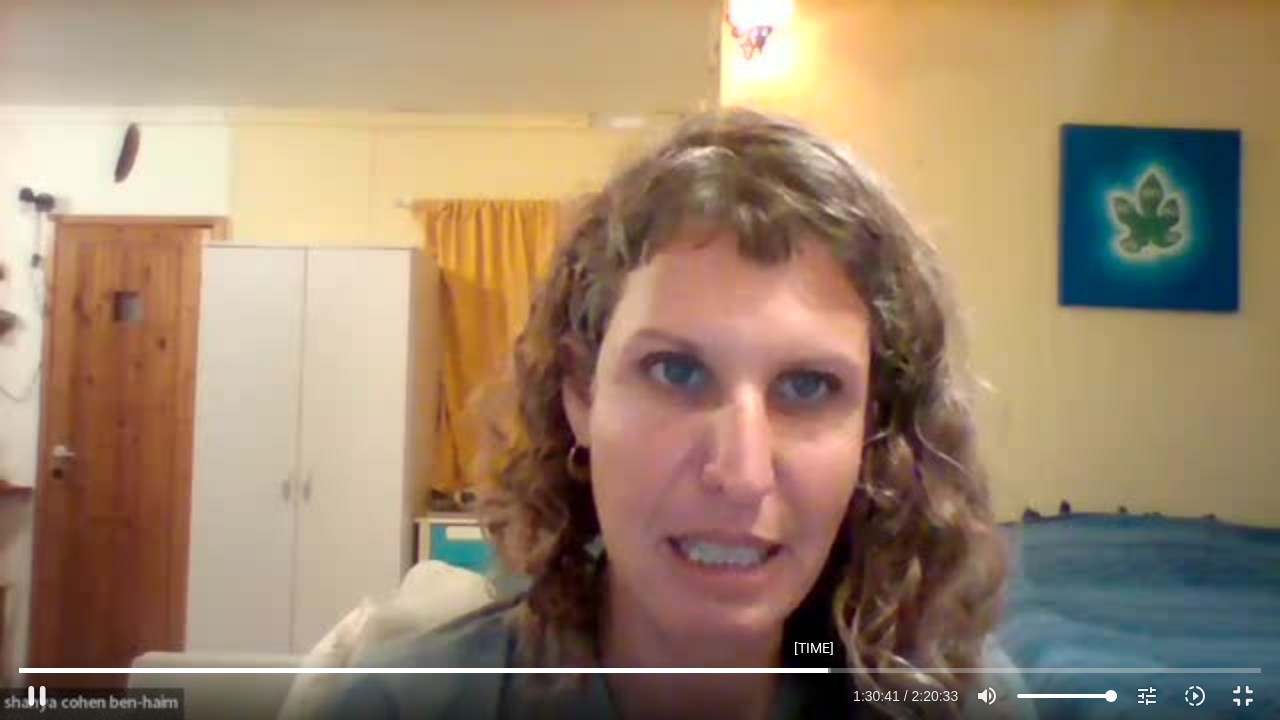 click at bounding box center (640, 670) 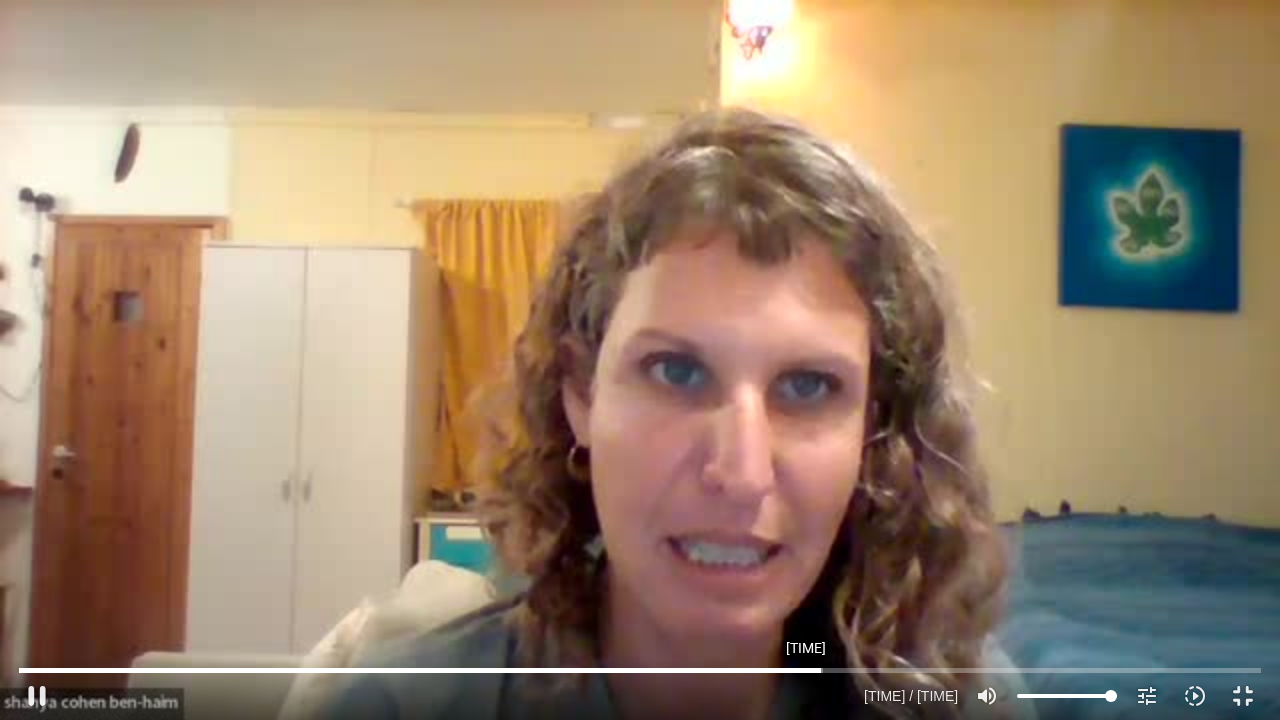 click at bounding box center [640, 670] 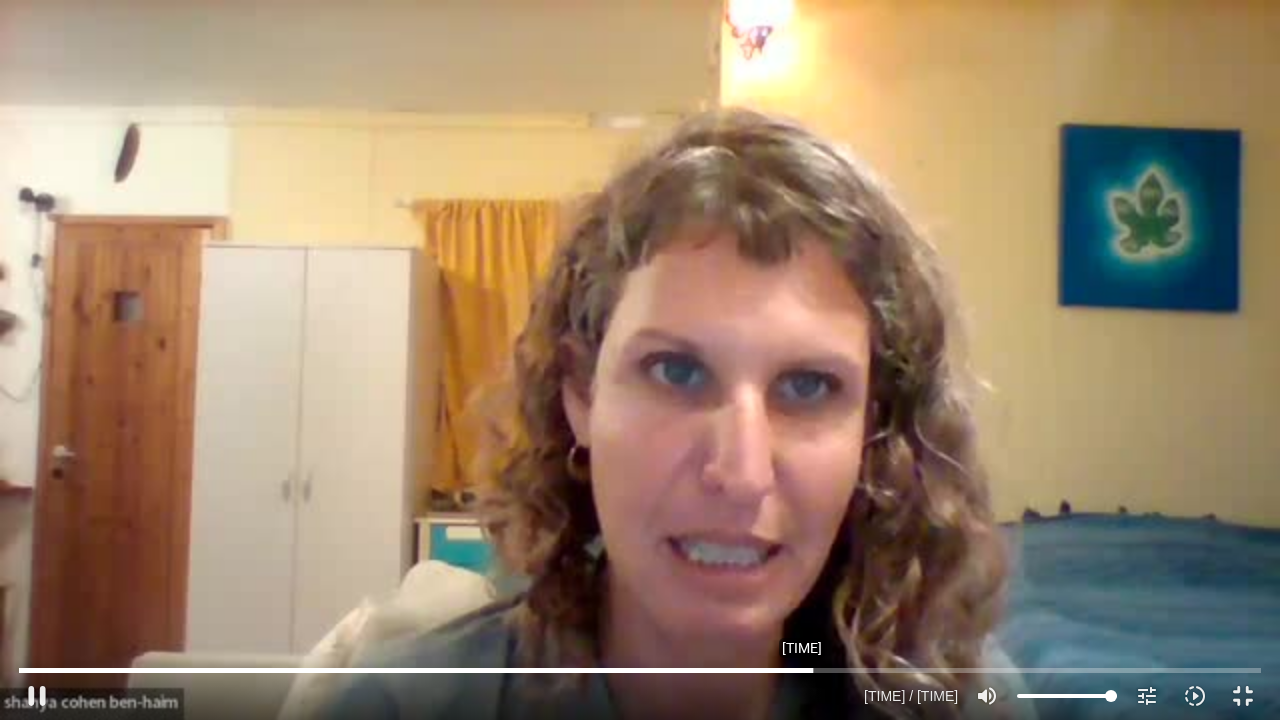 click at bounding box center [640, 670] 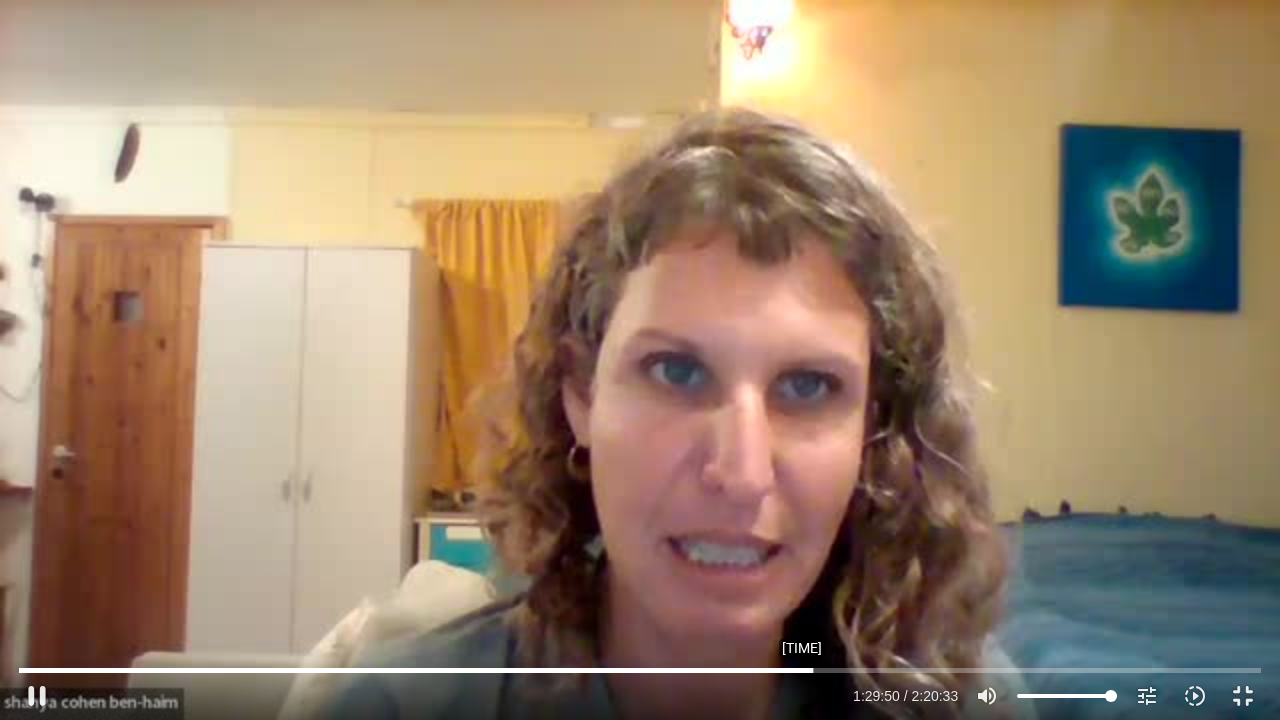 click at bounding box center [640, 670] 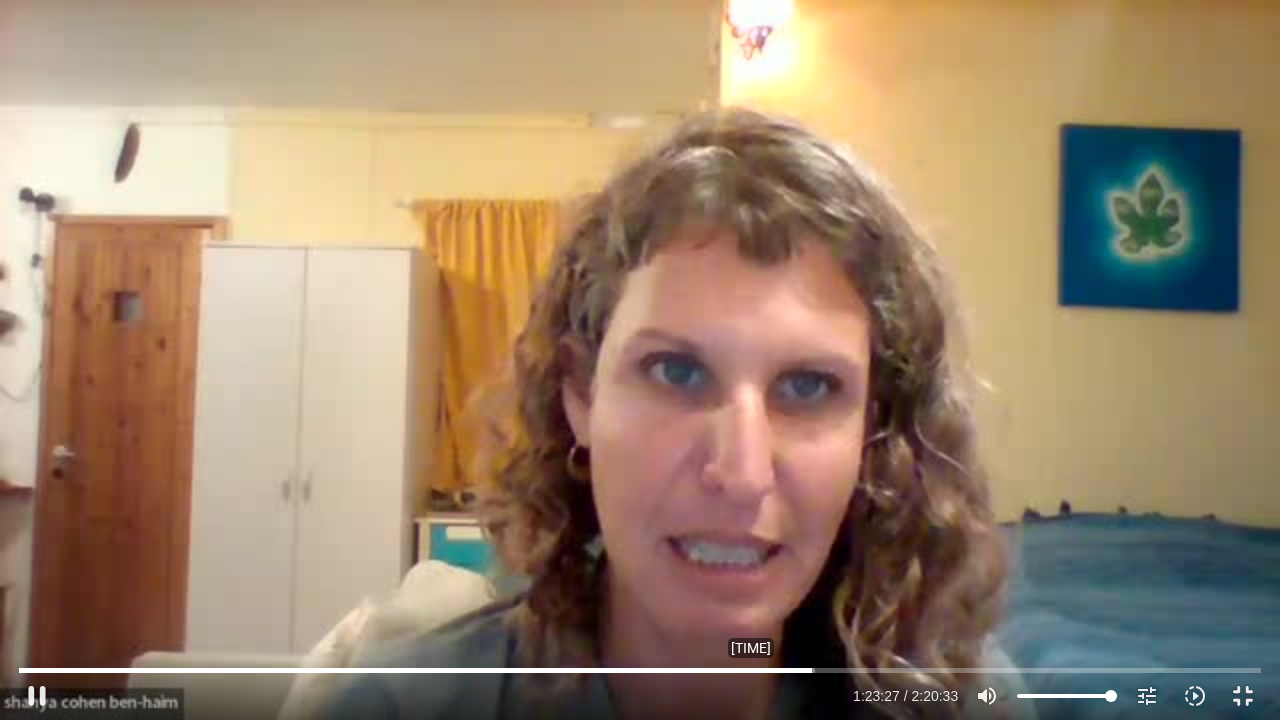 click at bounding box center [640, 670] 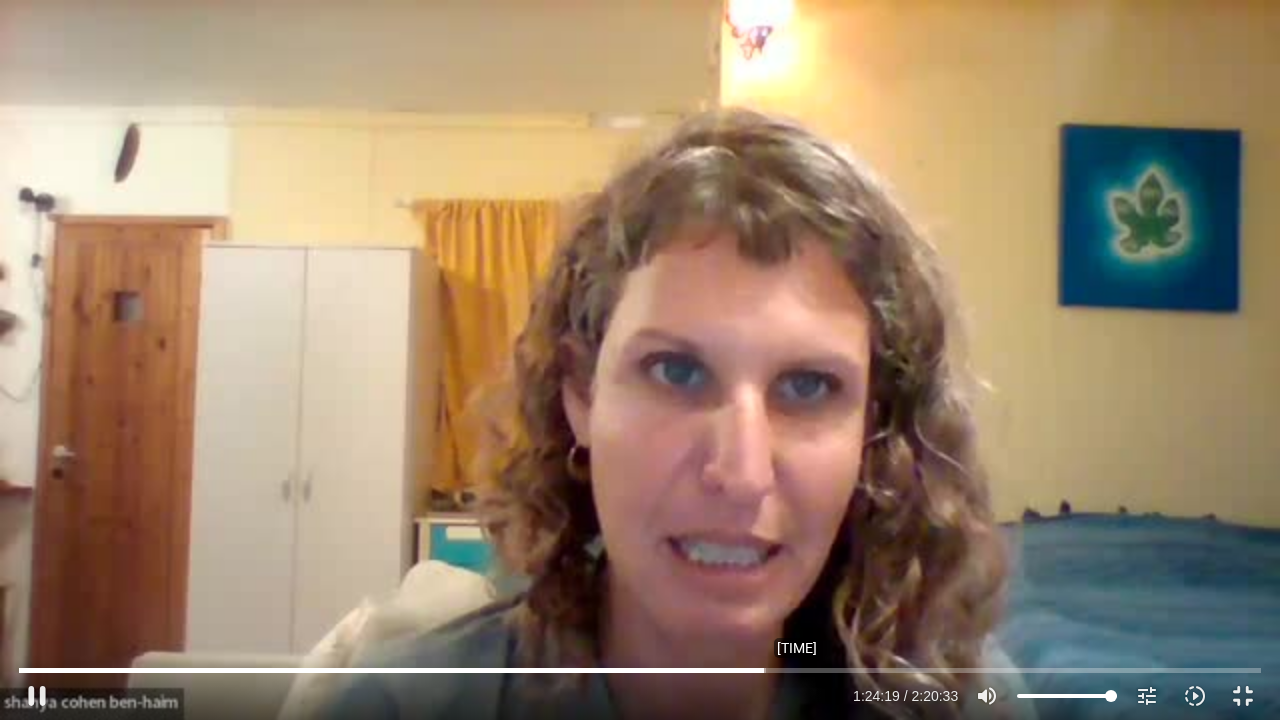 click at bounding box center (640, 670) 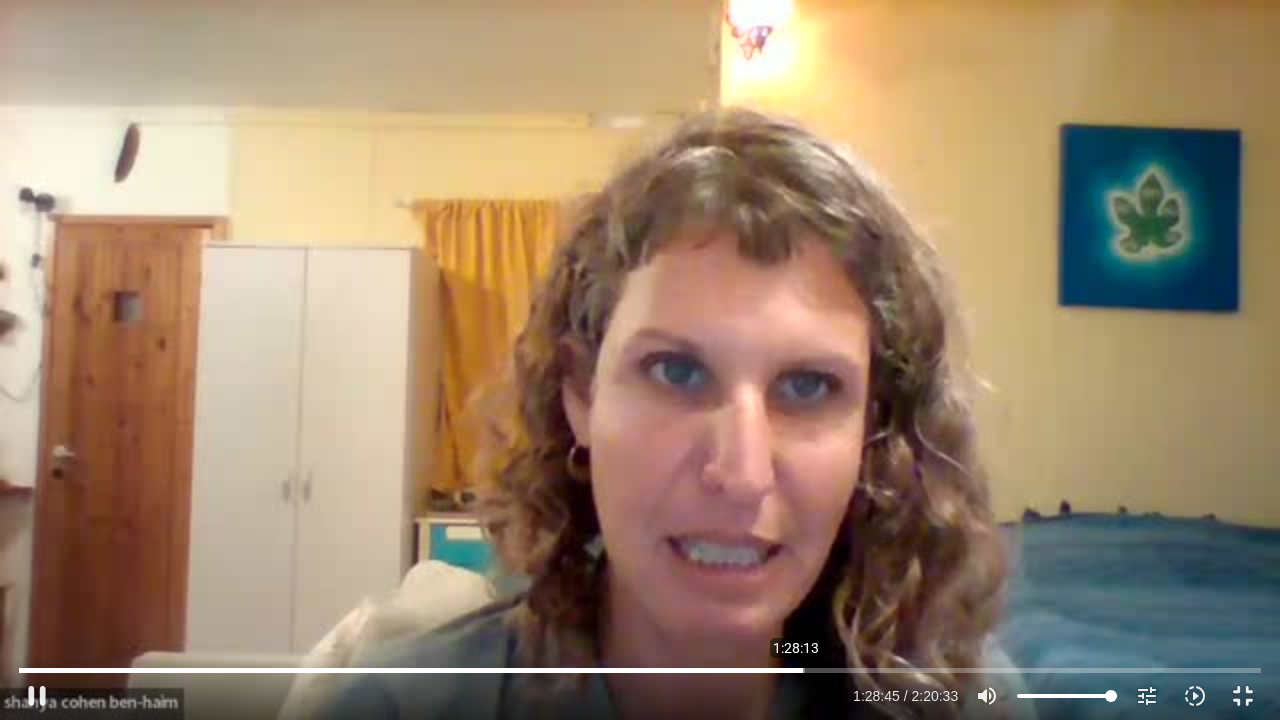 click at bounding box center [640, 670] 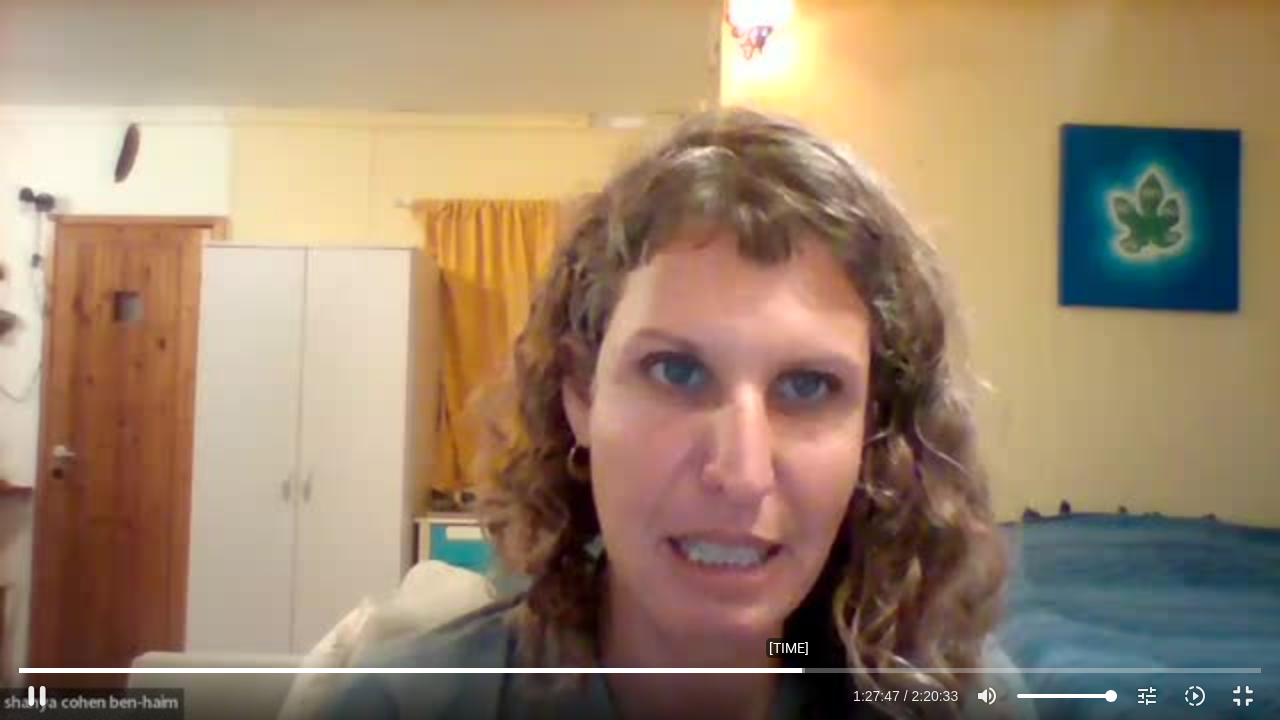 click at bounding box center (640, 670) 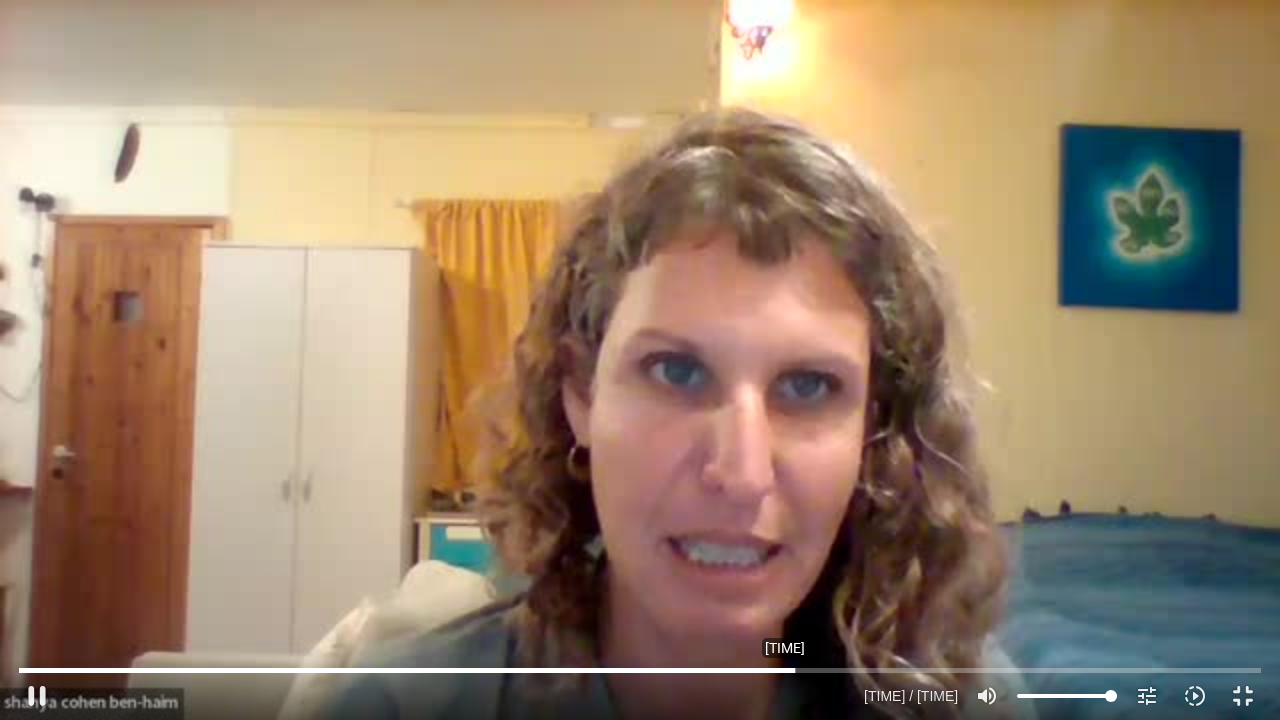 click at bounding box center (640, 670) 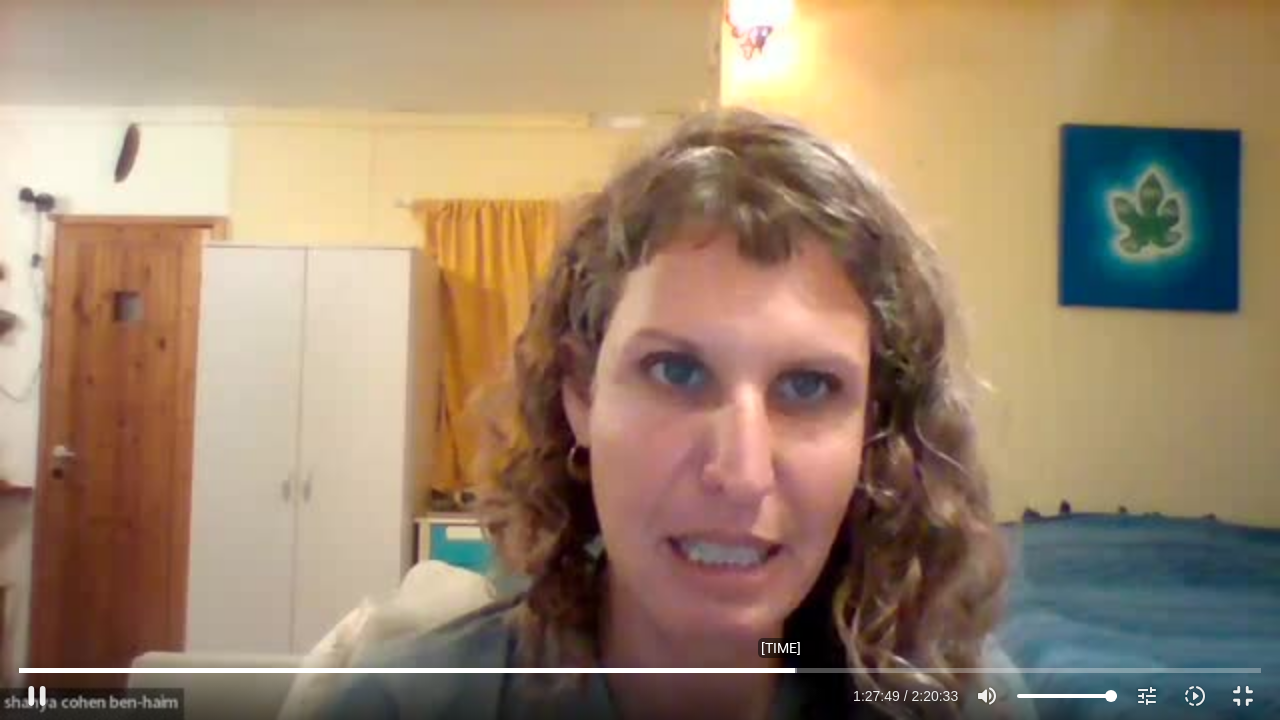 click at bounding box center (640, 670) 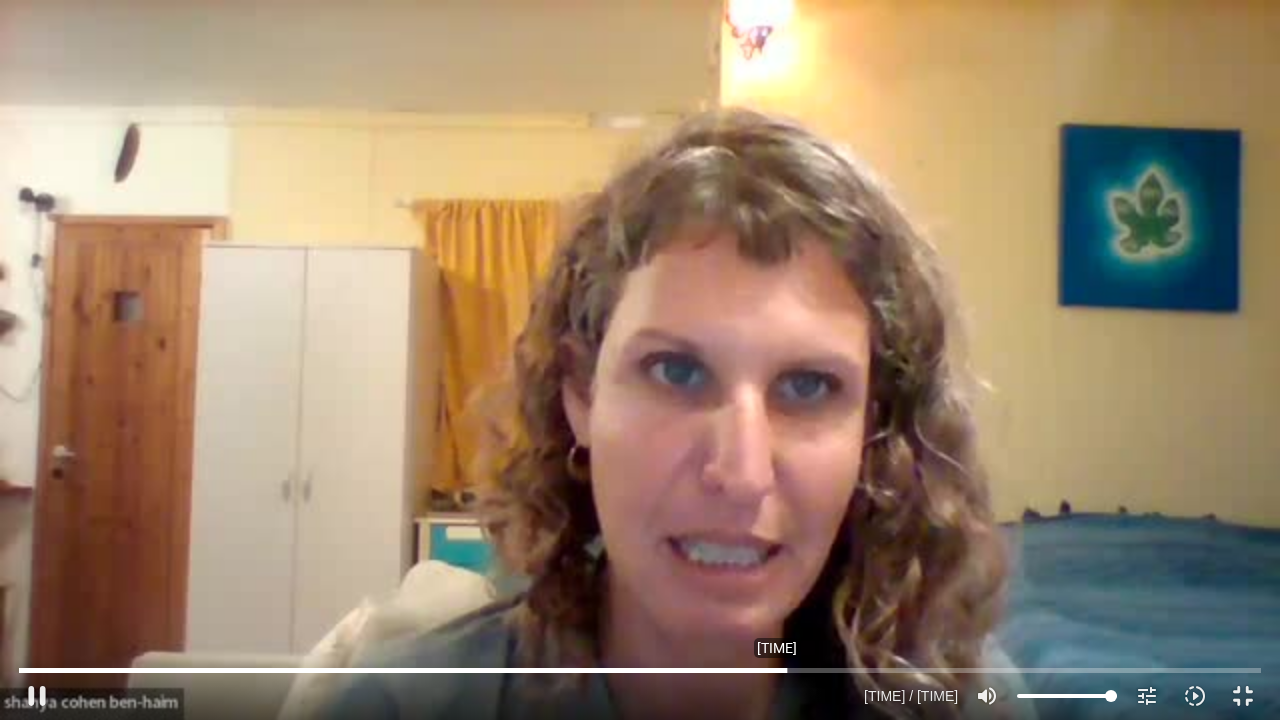 click at bounding box center [640, 670] 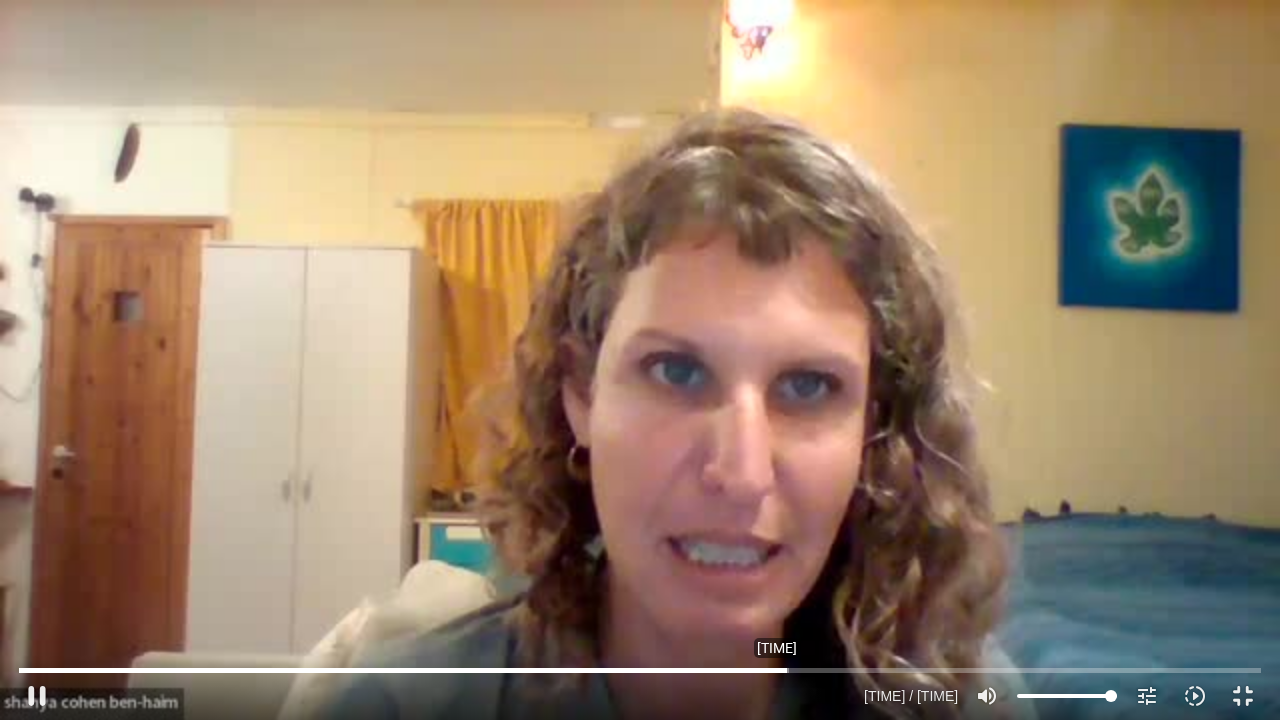 click at bounding box center (640, 670) 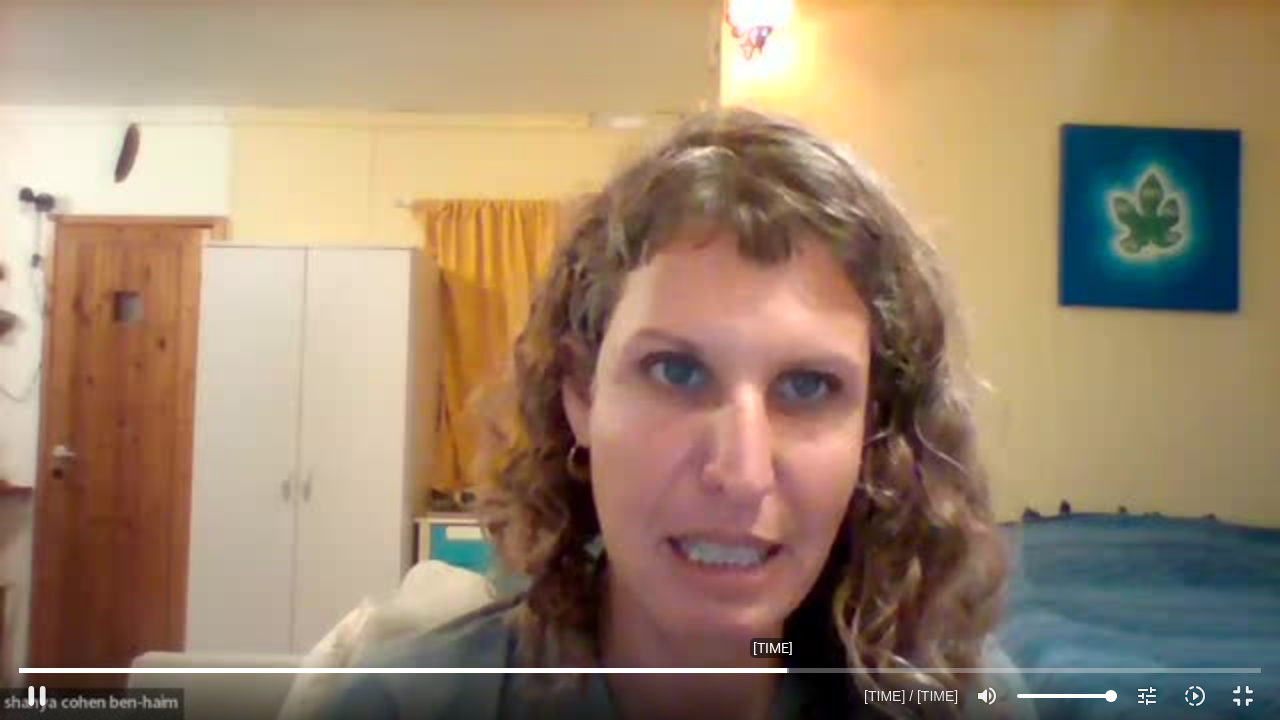 click at bounding box center [640, 670] 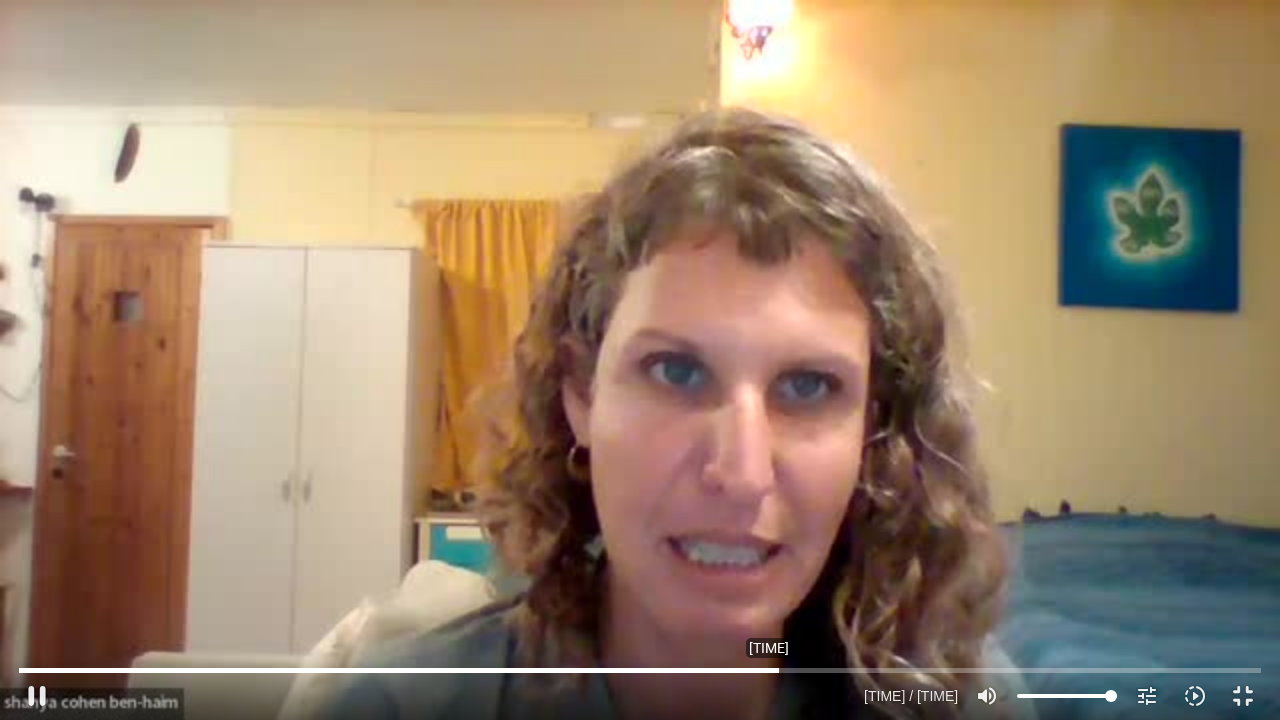 click at bounding box center (640, 670) 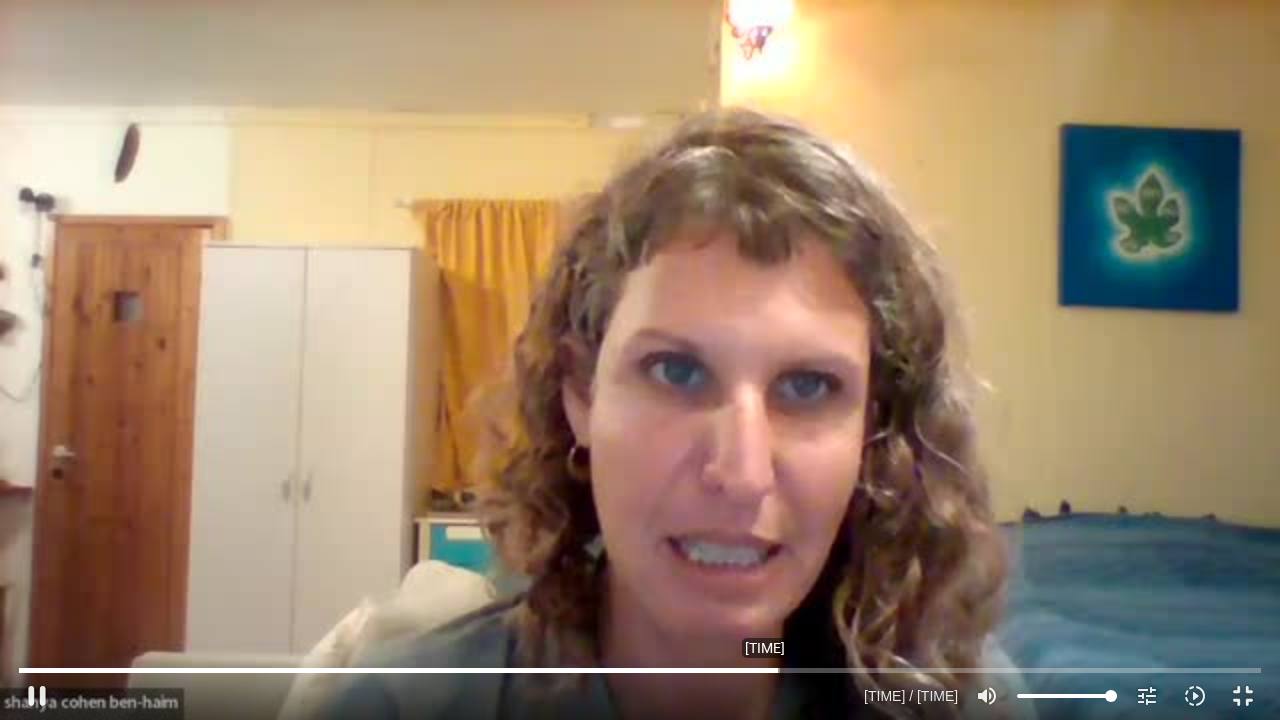 click at bounding box center [640, 670] 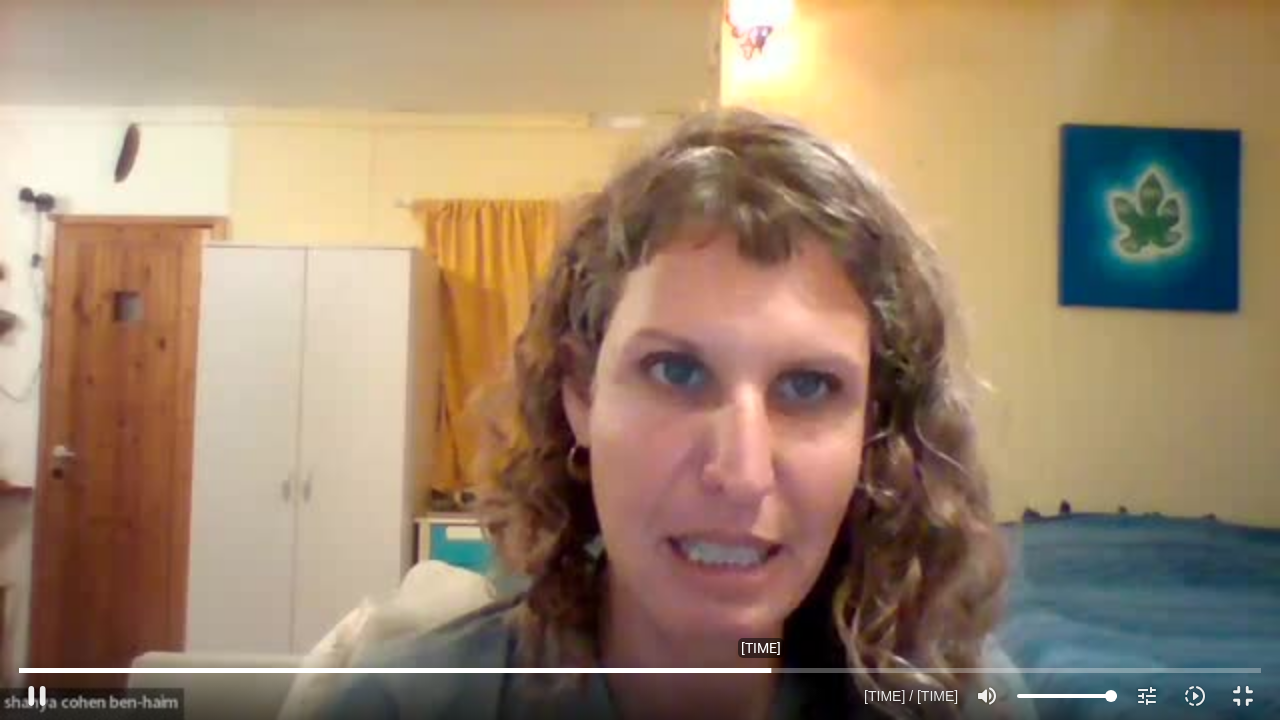 click at bounding box center [640, 670] 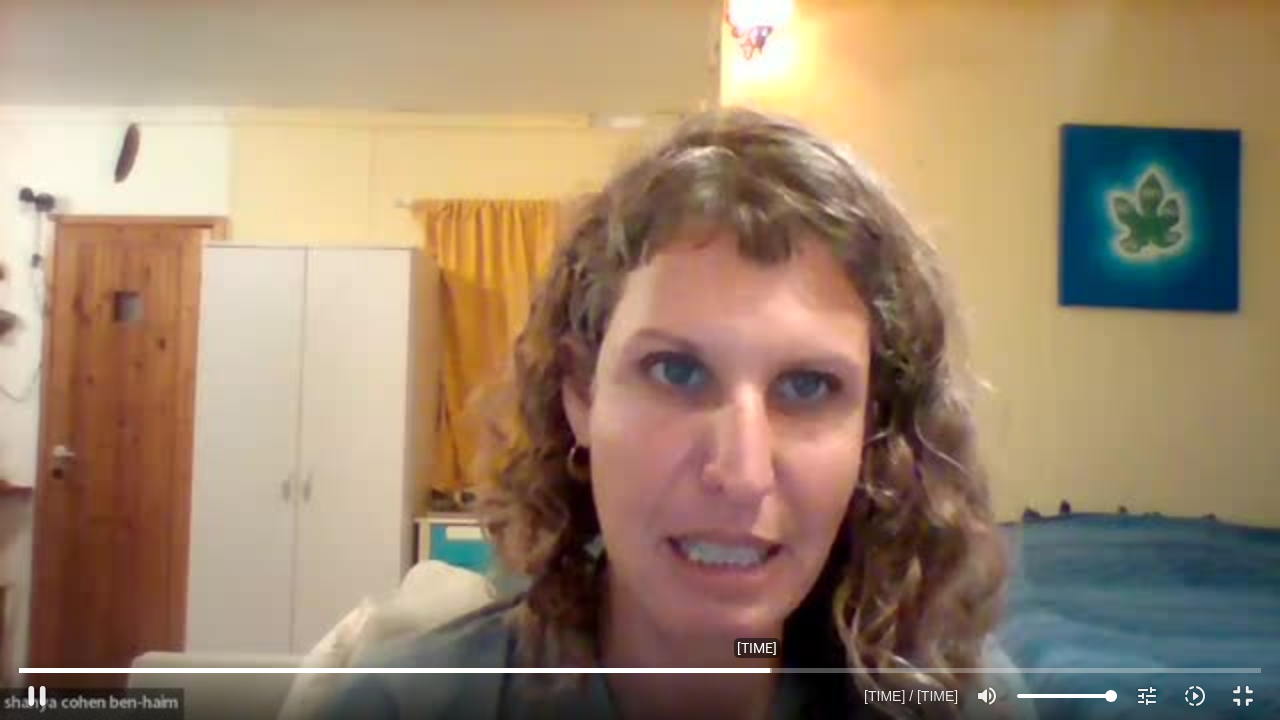 click at bounding box center [640, 670] 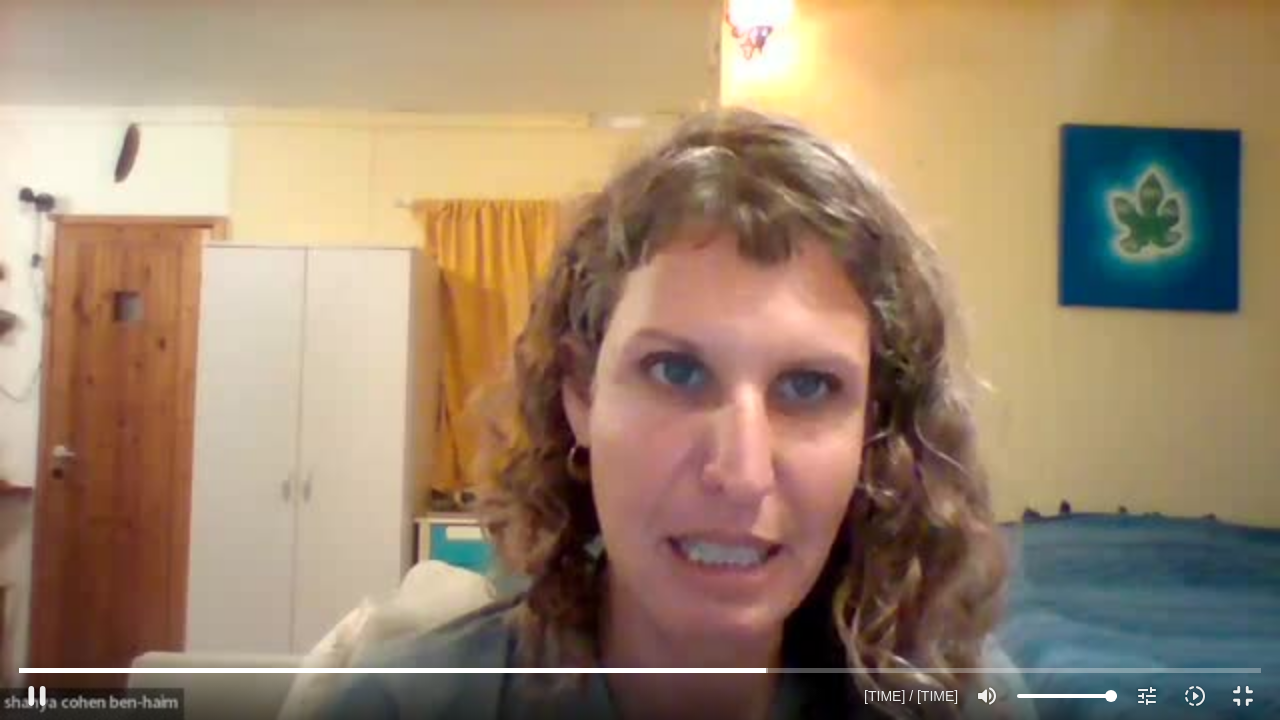 click on "Skip Ad [TIME] pause [TIME] / [TIME] volume_up Mute tune Resolution Auto 360p slow_motion_video Playback speed 1x 1x fullscreen_exit picture_in_picture_alt Picture-in-Picture Off" at bounding box center (640, 687) 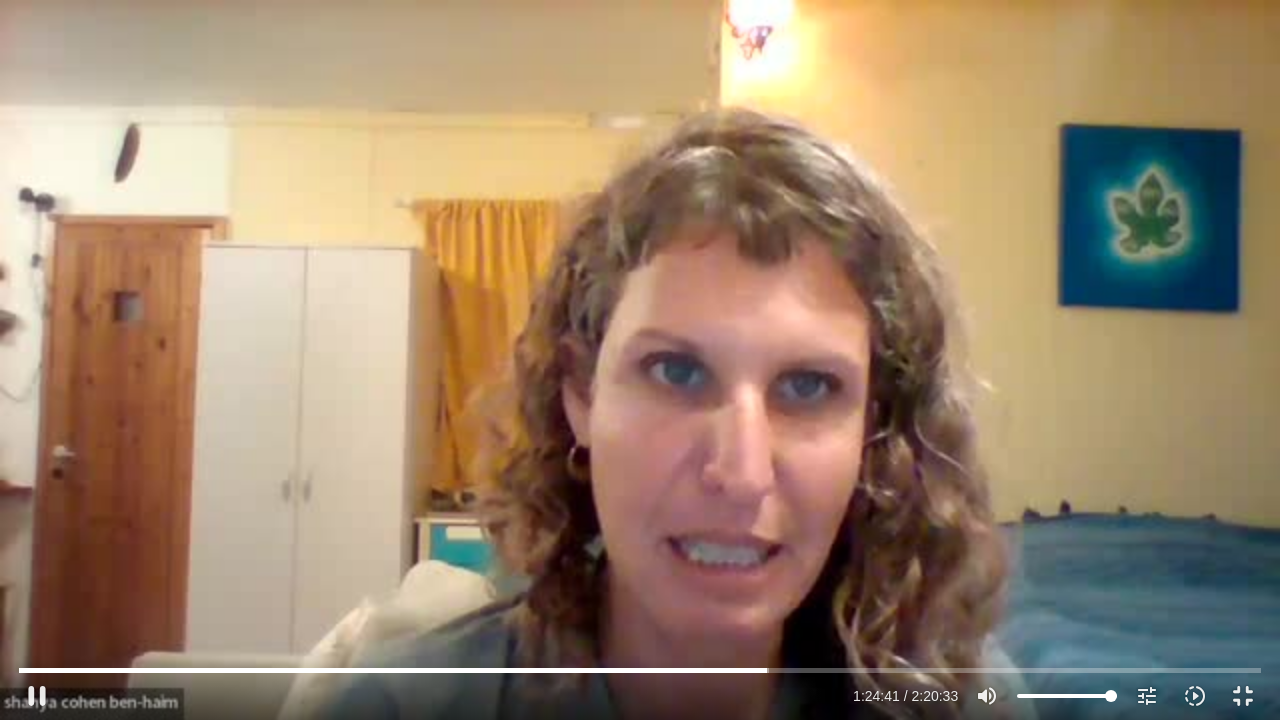 type on "[NUMBER]" 